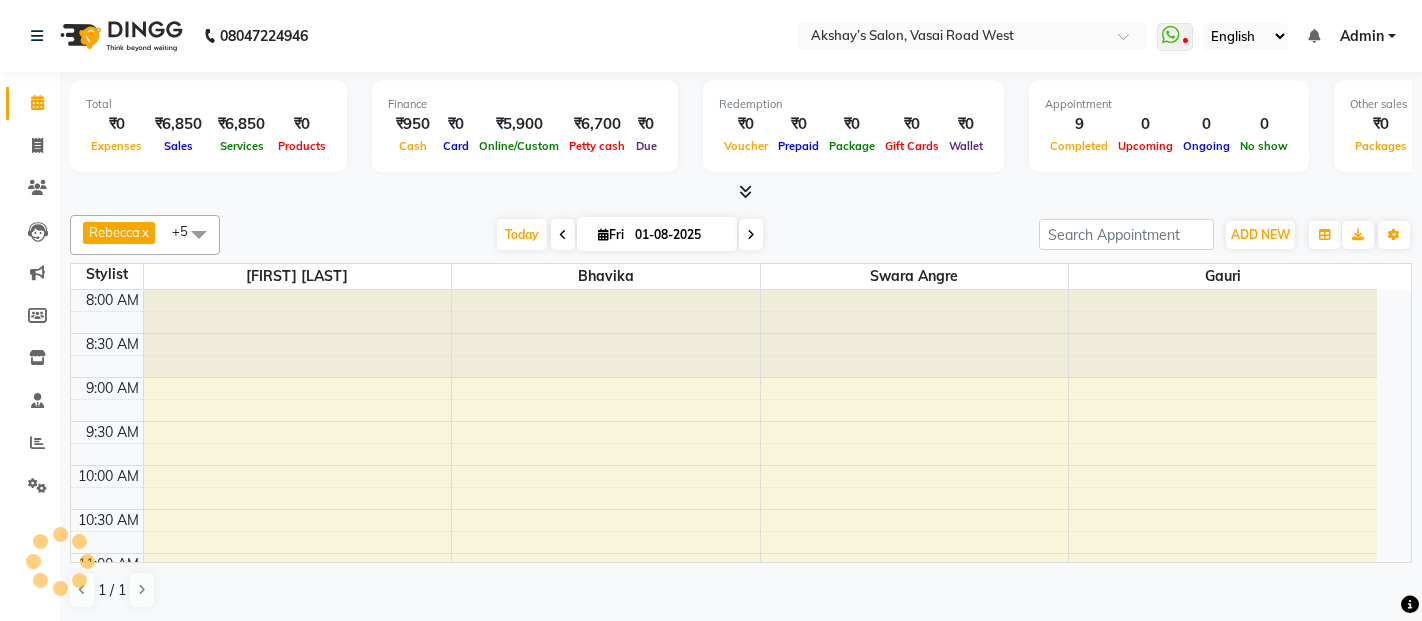 scroll, scrollTop: 0, scrollLeft: 0, axis: both 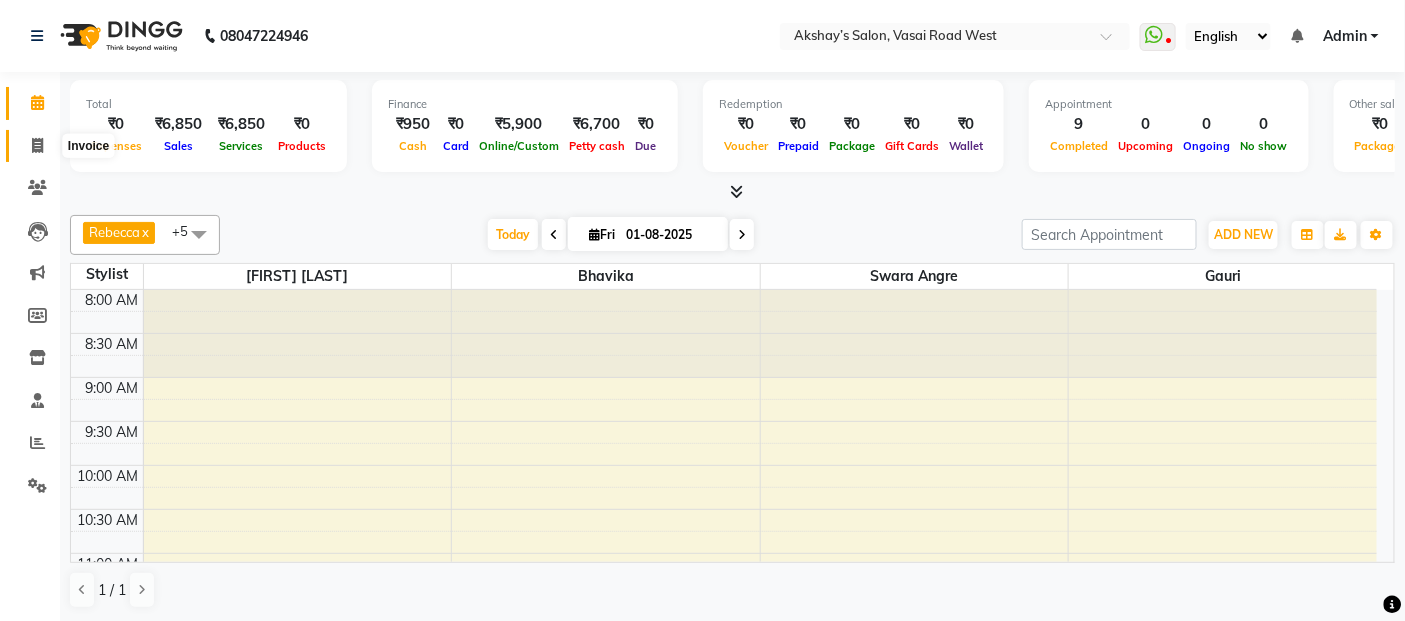 click 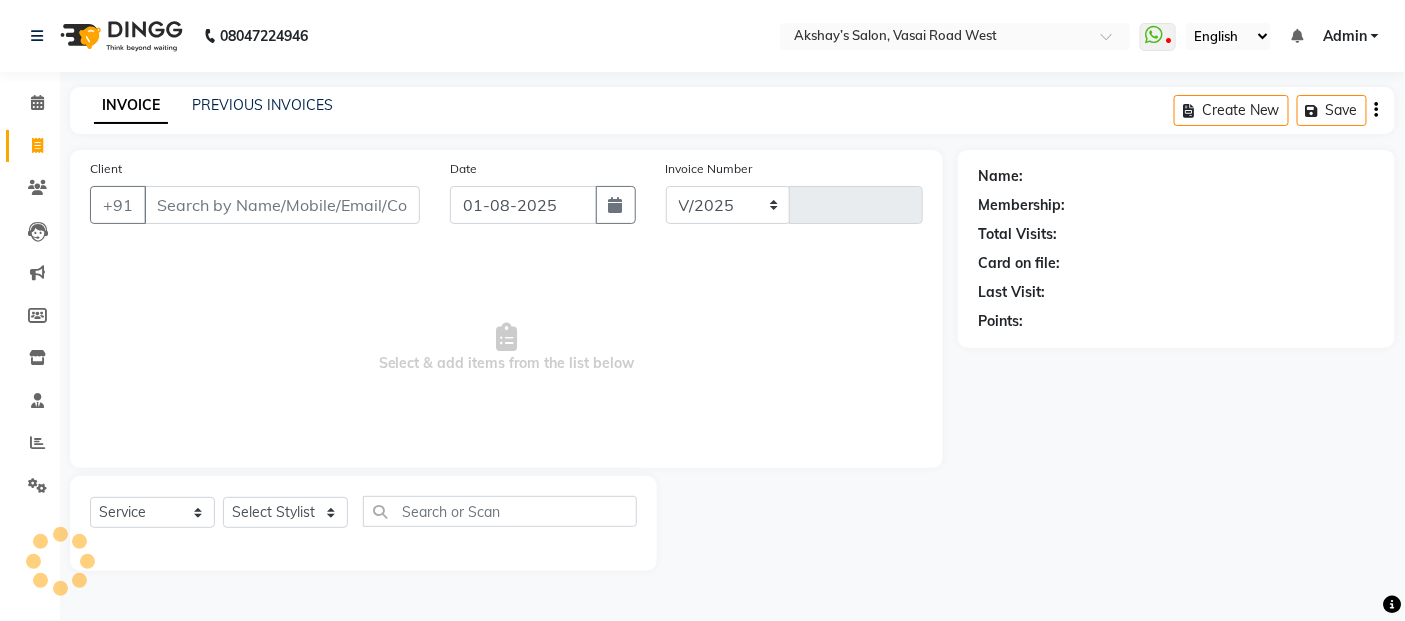 select on "5150" 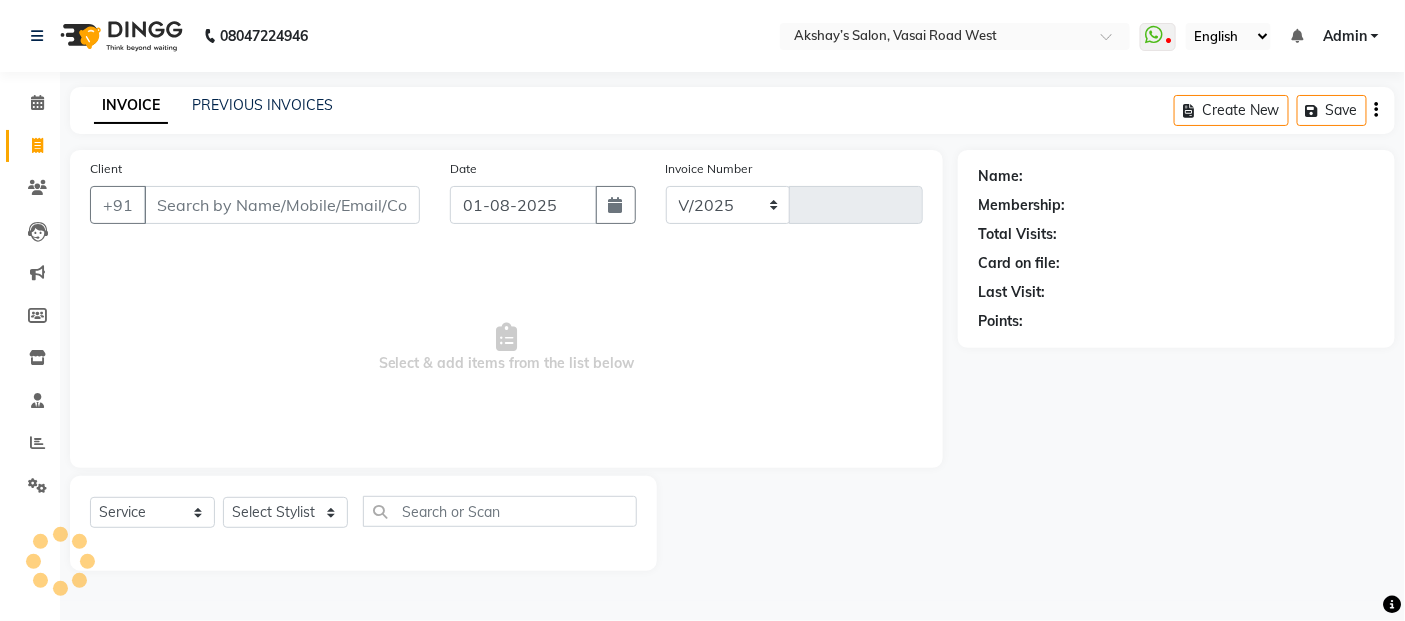 type on "2239" 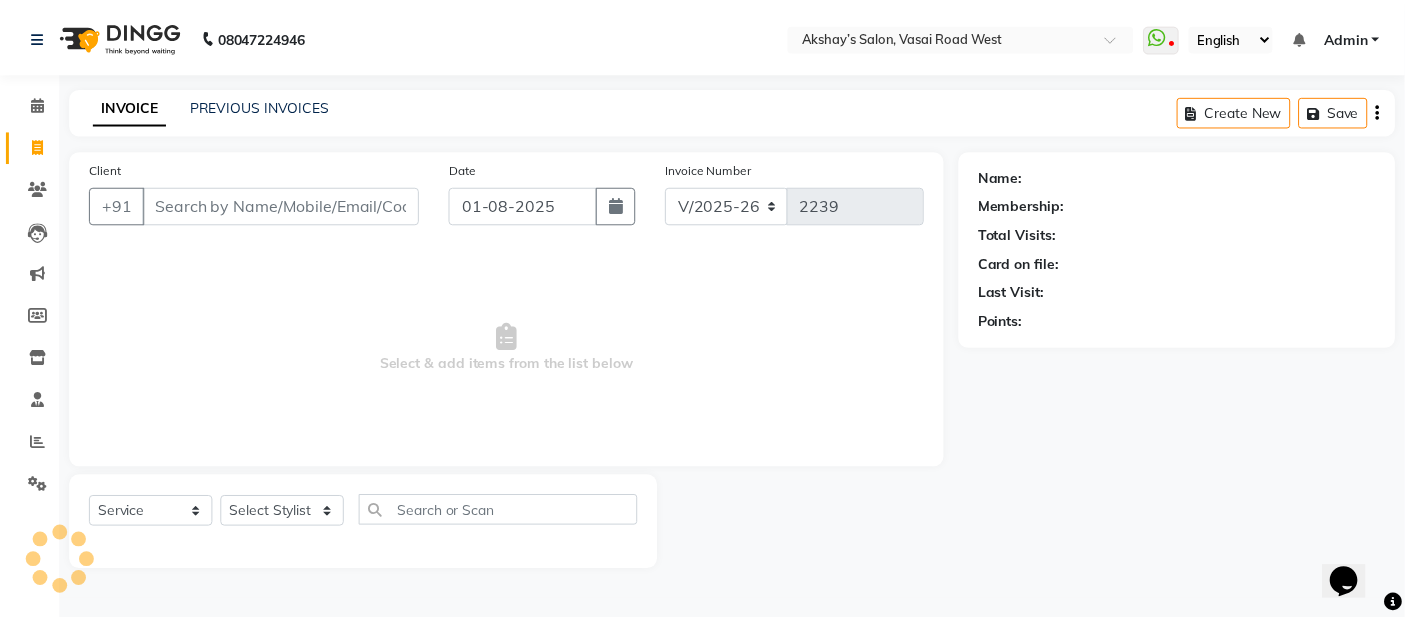 scroll, scrollTop: 0, scrollLeft: 0, axis: both 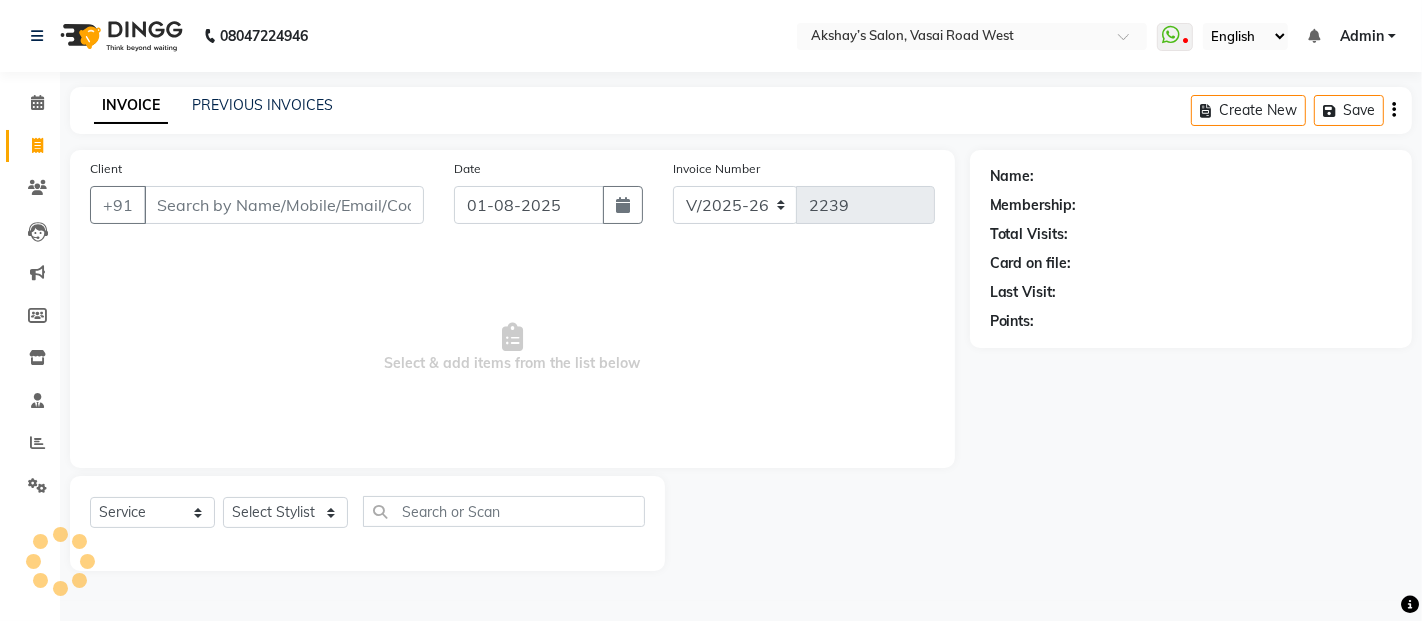 click on "Client" at bounding box center [284, 205] 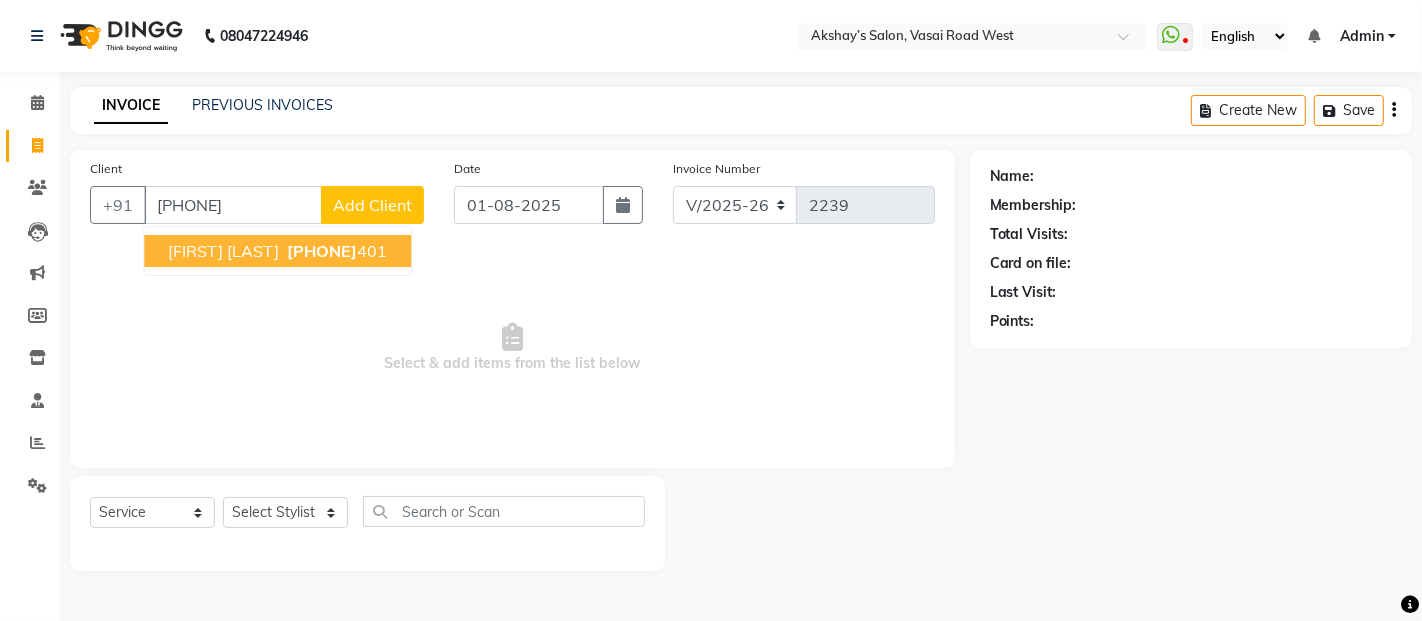 click on "[PHONE]" at bounding box center [322, 251] 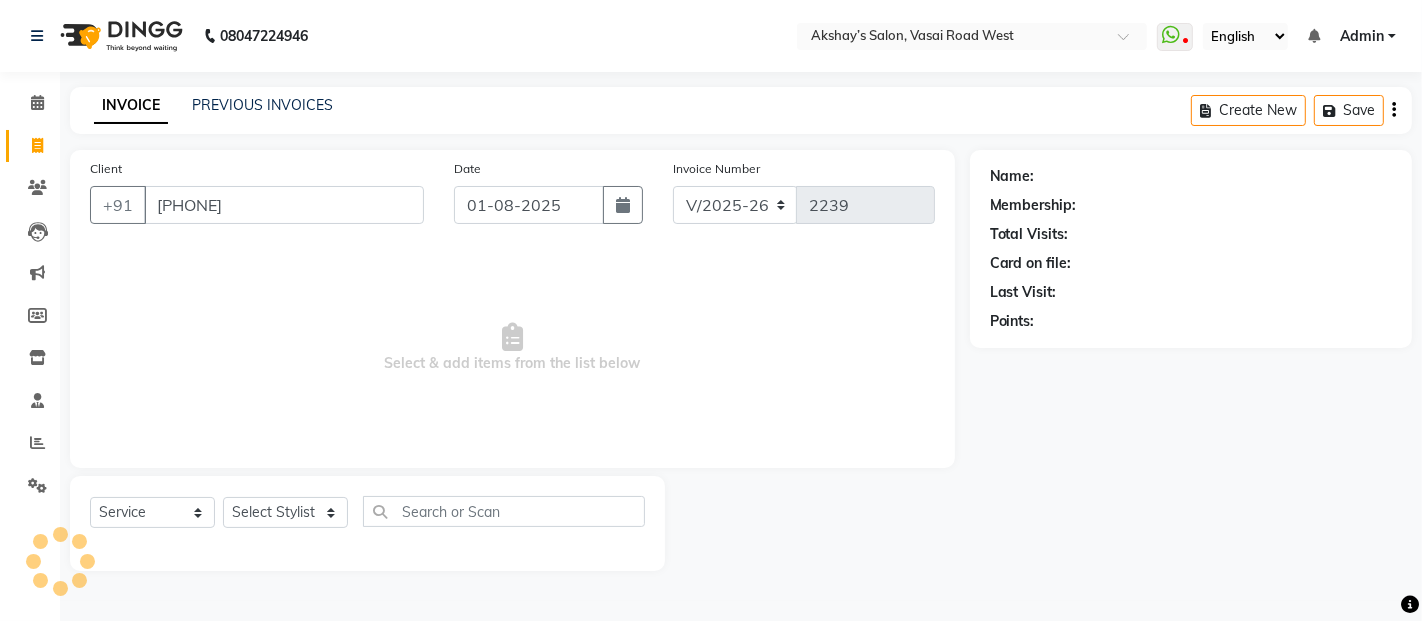 type on "[PHONE]" 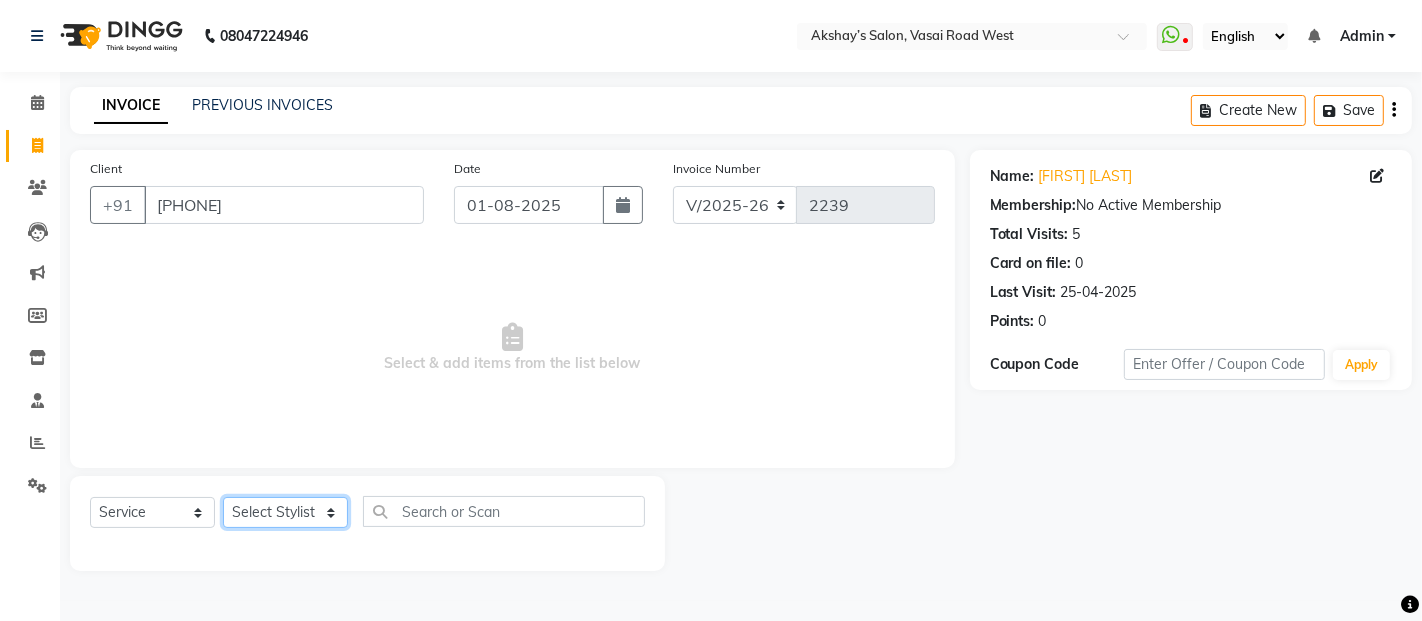 drag, startPoint x: 244, startPoint y: 515, endPoint x: 236, endPoint y: 505, distance: 12.806249 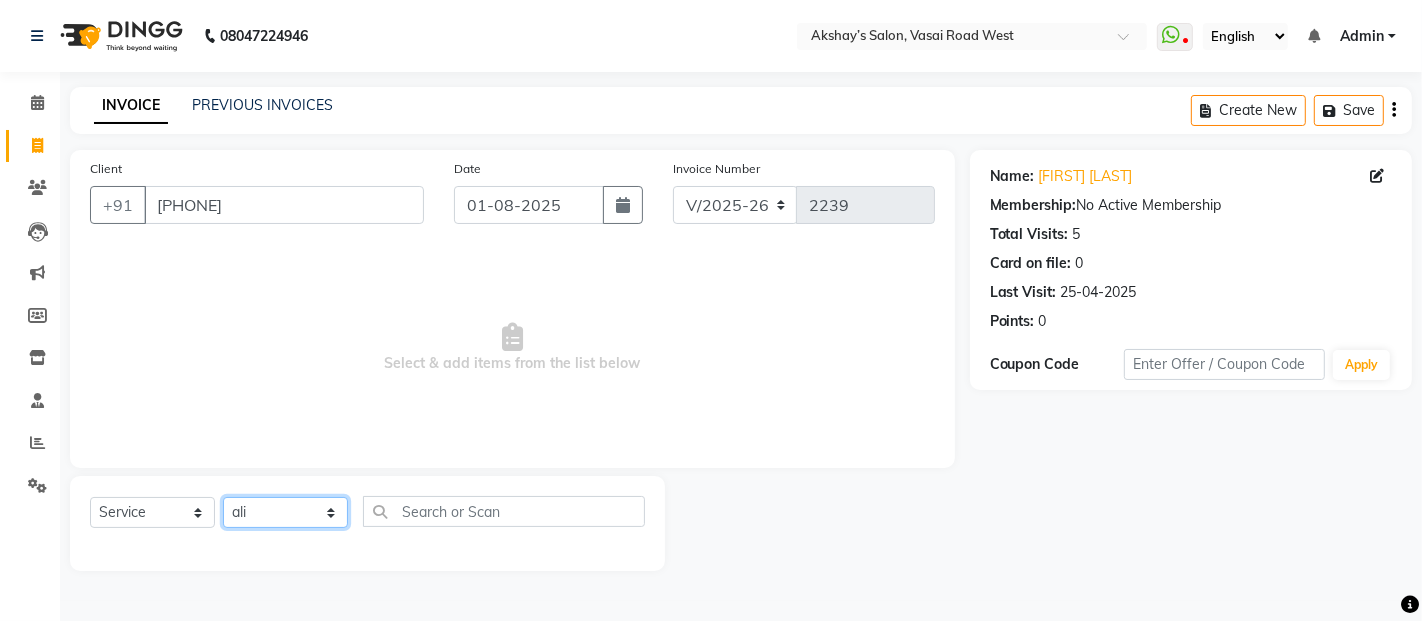 click on "Select Stylist Abdul Adil salmani Akshay thombare ali ANAS Bhavika Gauri Kunal Manager Naaz Payal sahil Shlok Shruti Soni Srushti Swara Angre" 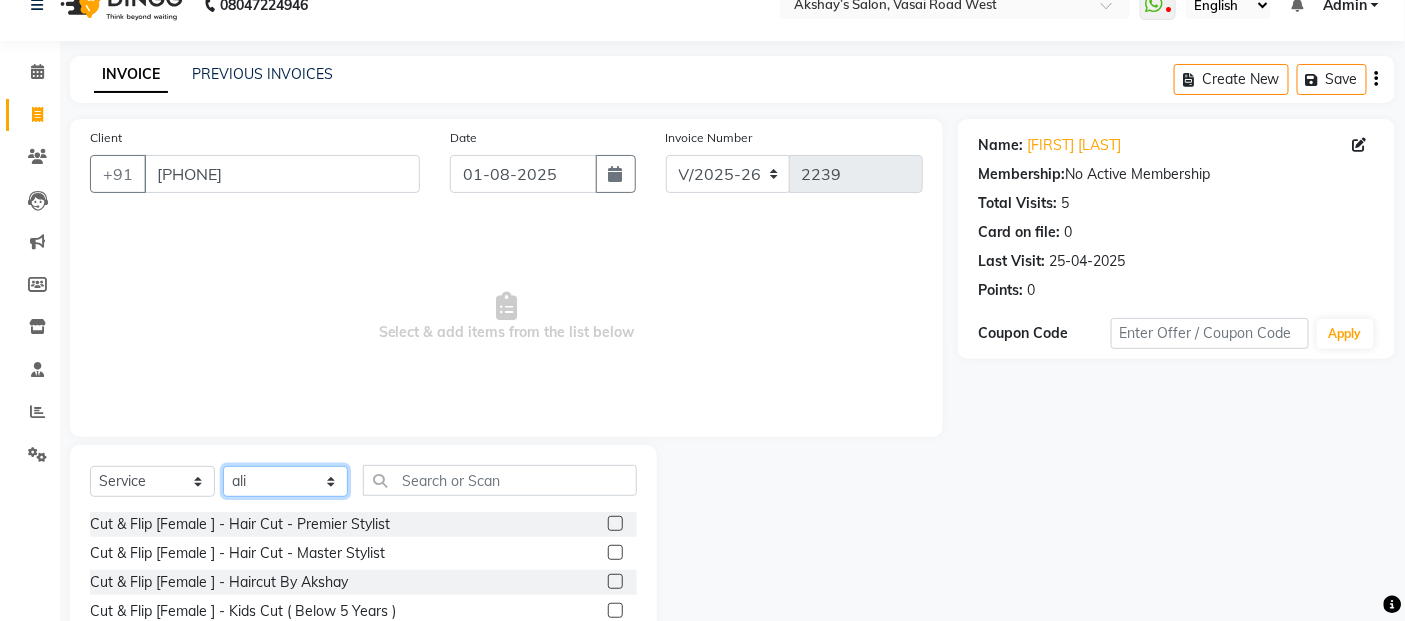 scroll, scrollTop: 180, scrollLeft: 0, axis: vertical 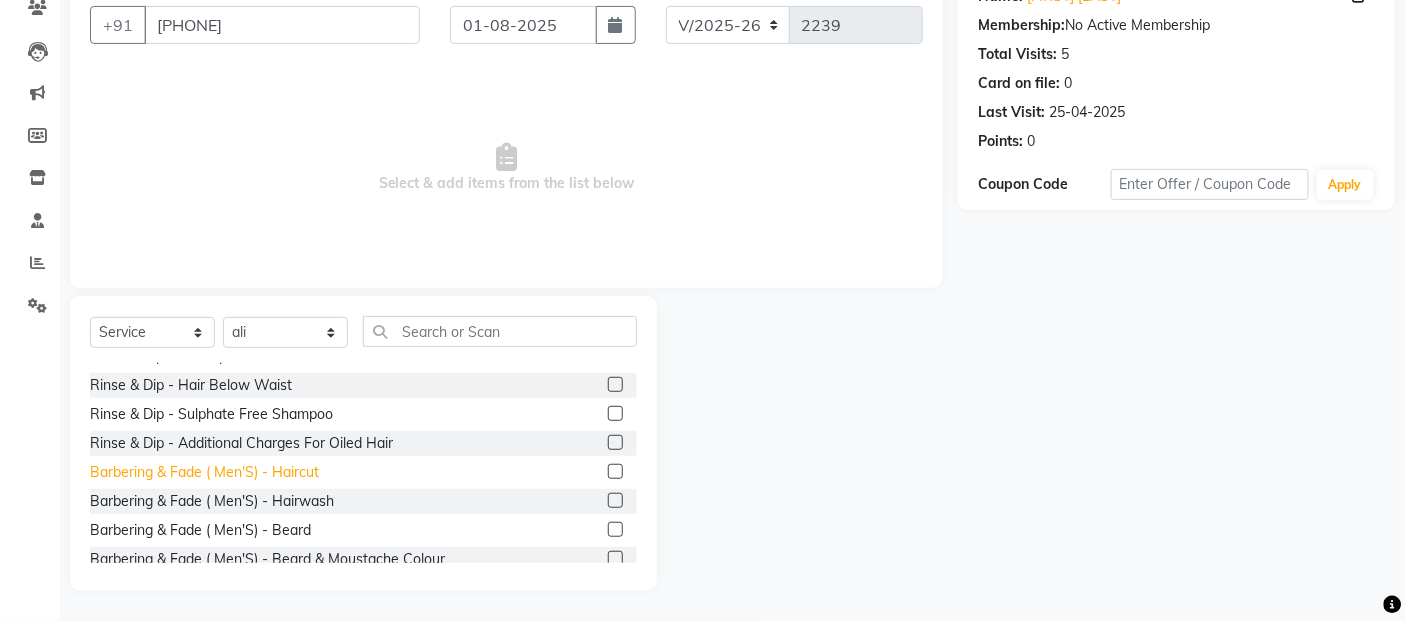 click on "Barbering & Fade  ( Men'S) - Haircut" 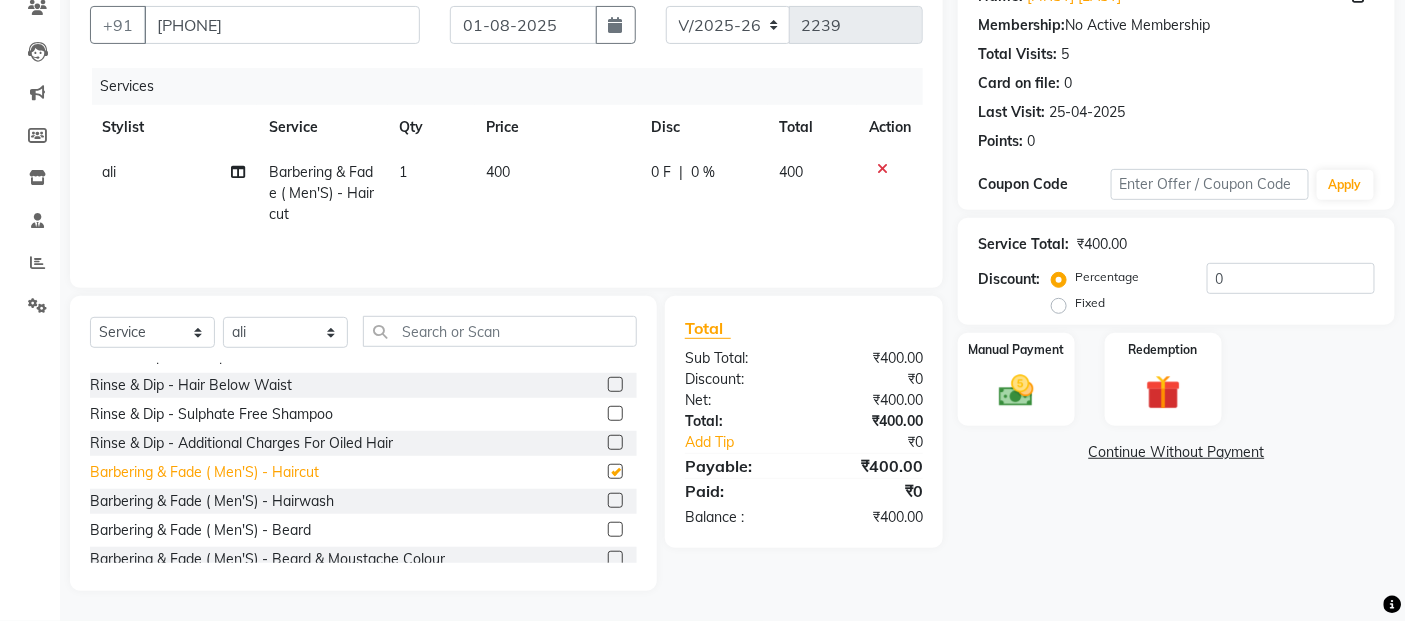 checkbox on "false" 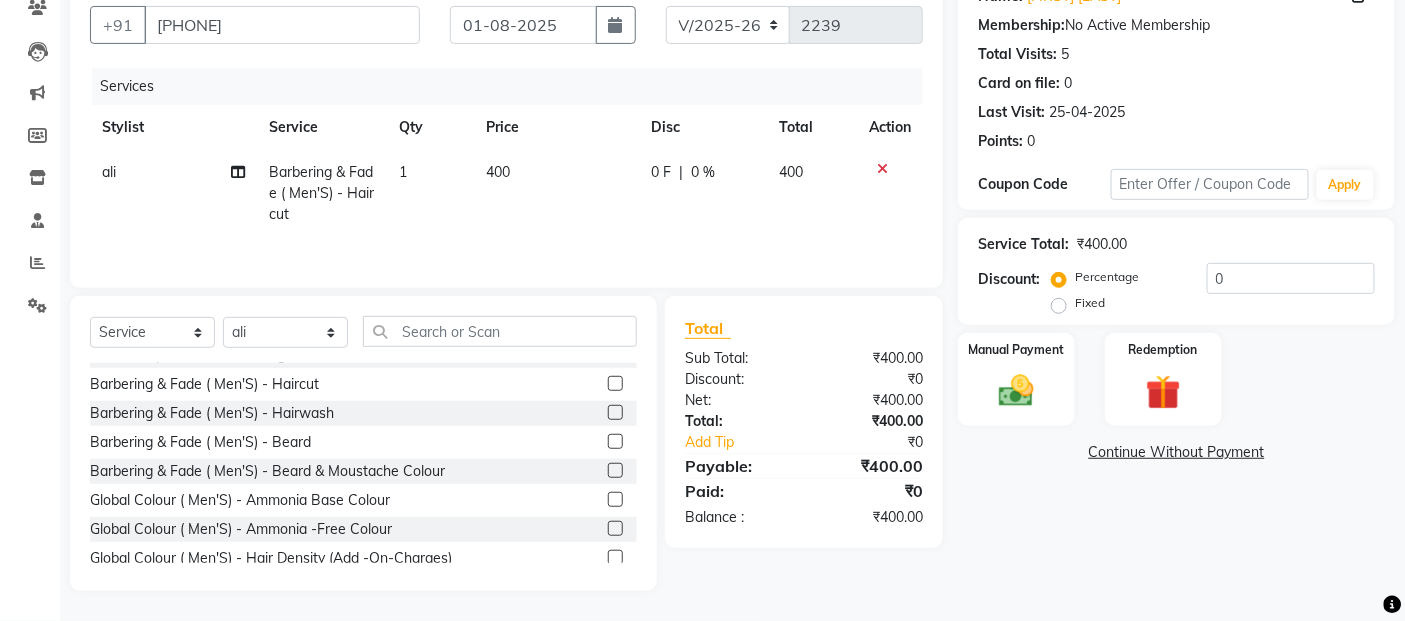 scroll, scrollTop: 333, scrollLeft: 0, axis: vertical 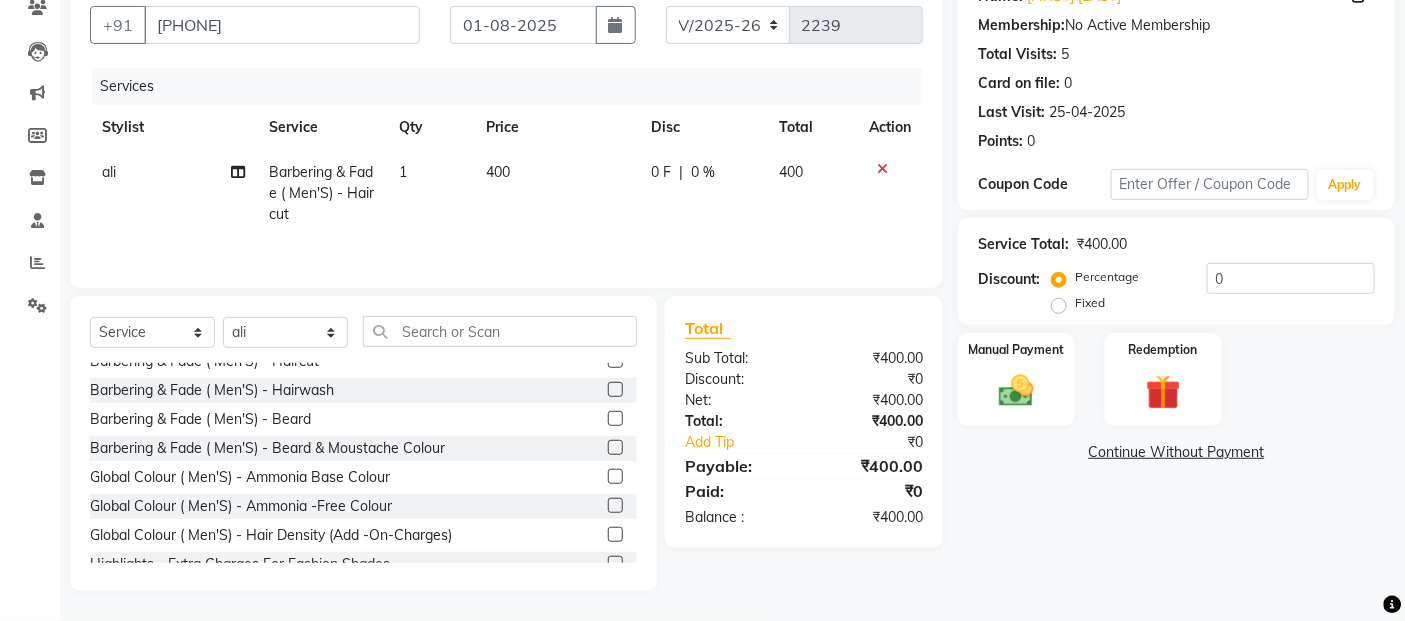 click on "Global Colour ( Men'S) - Ammonia Base Colour" 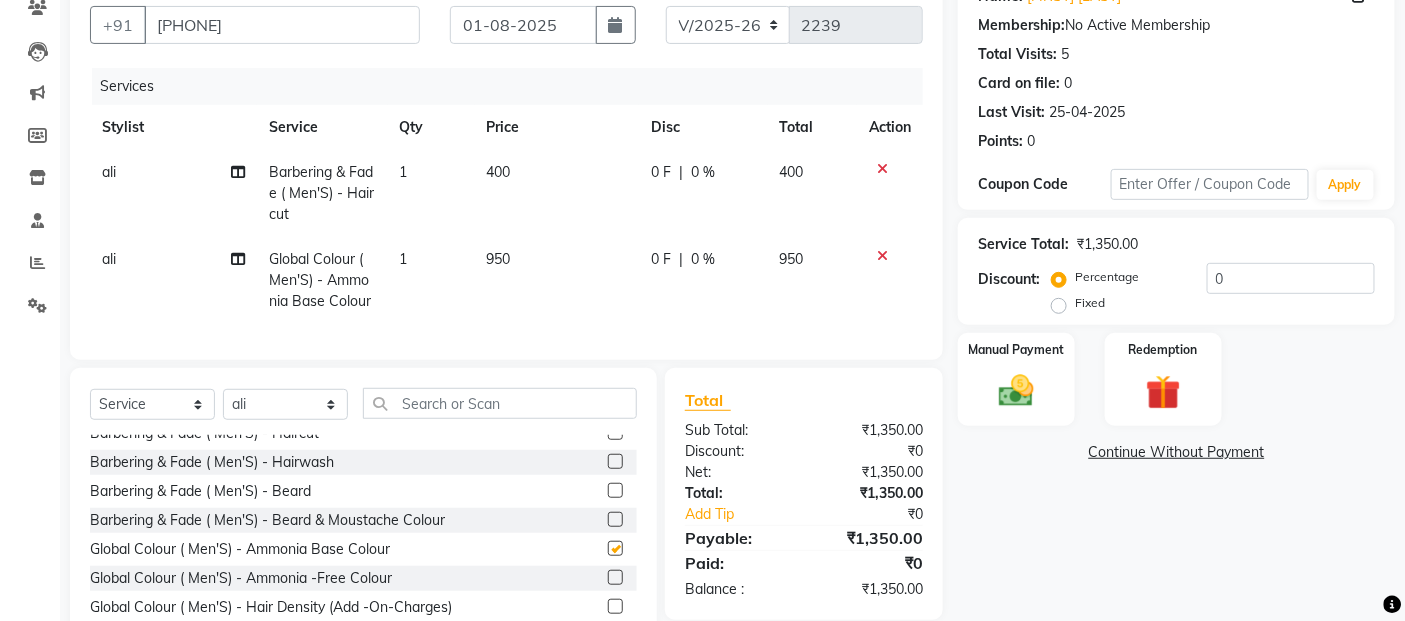 checkbox on "false" 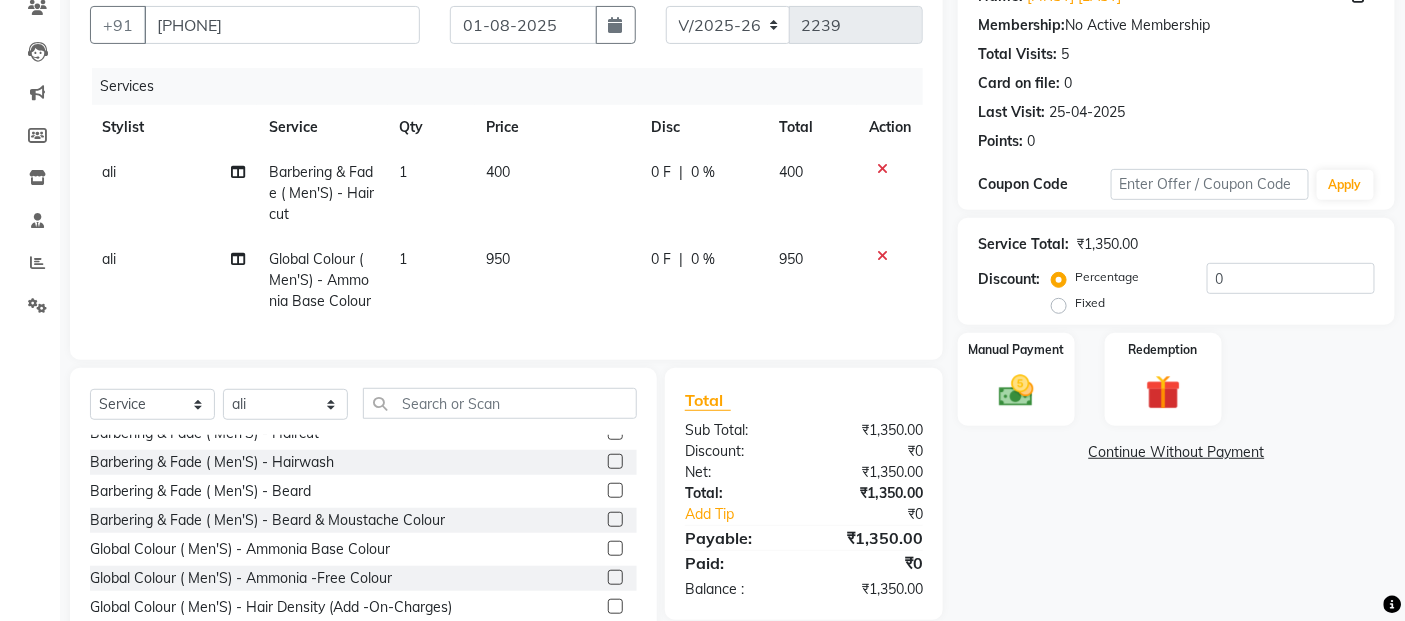 drag, startPoint x: 547, startPoint y: 228, endPoint x: 557, endPoint y: 201, distance: 28.79236 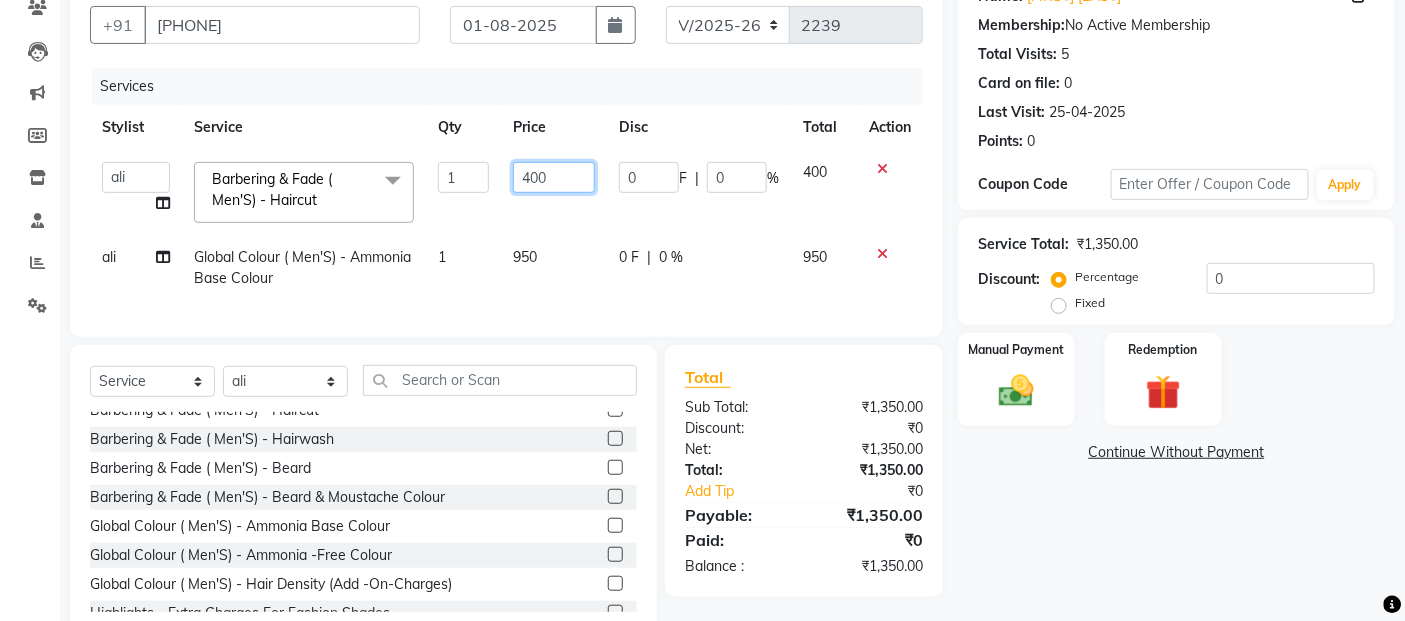 click on "400" 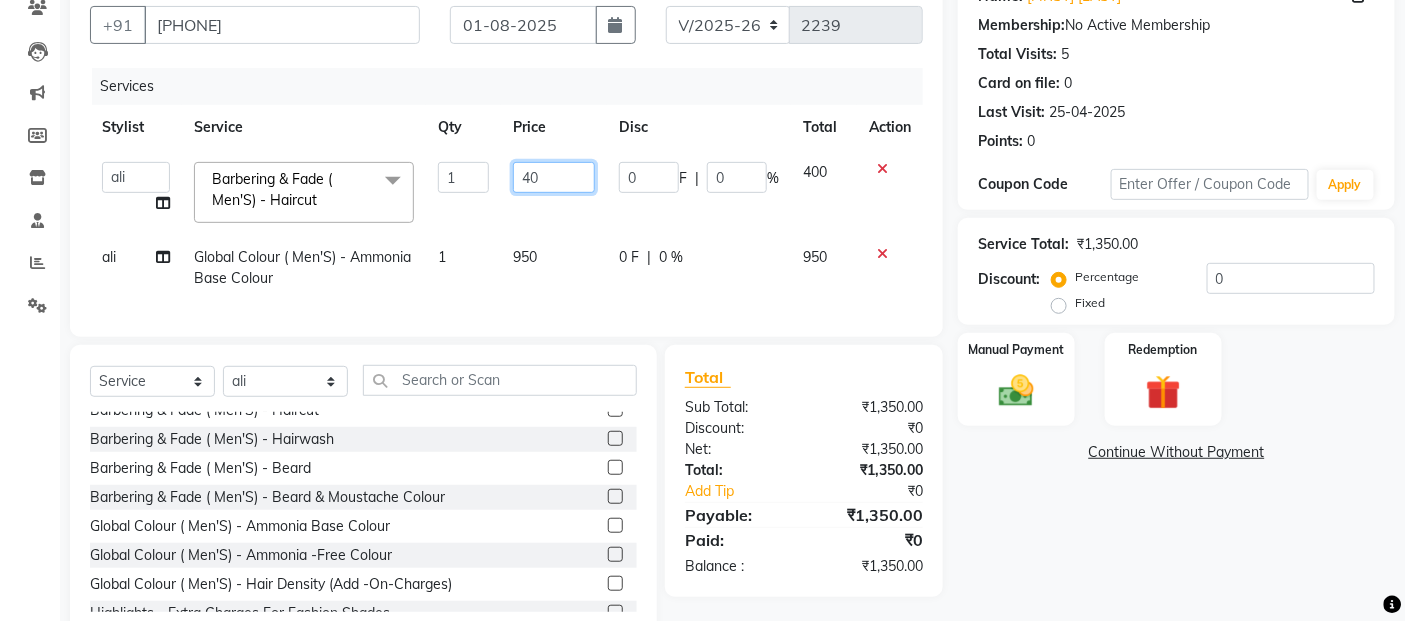 type on "4" 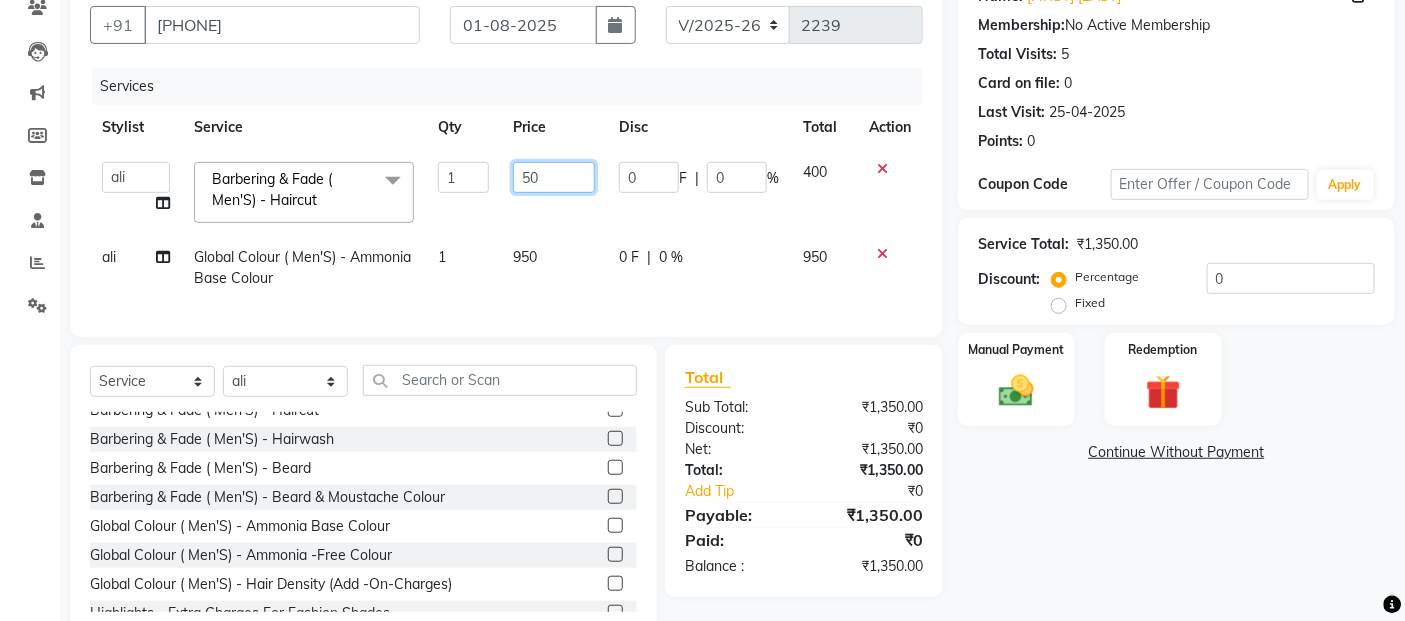type on "5" 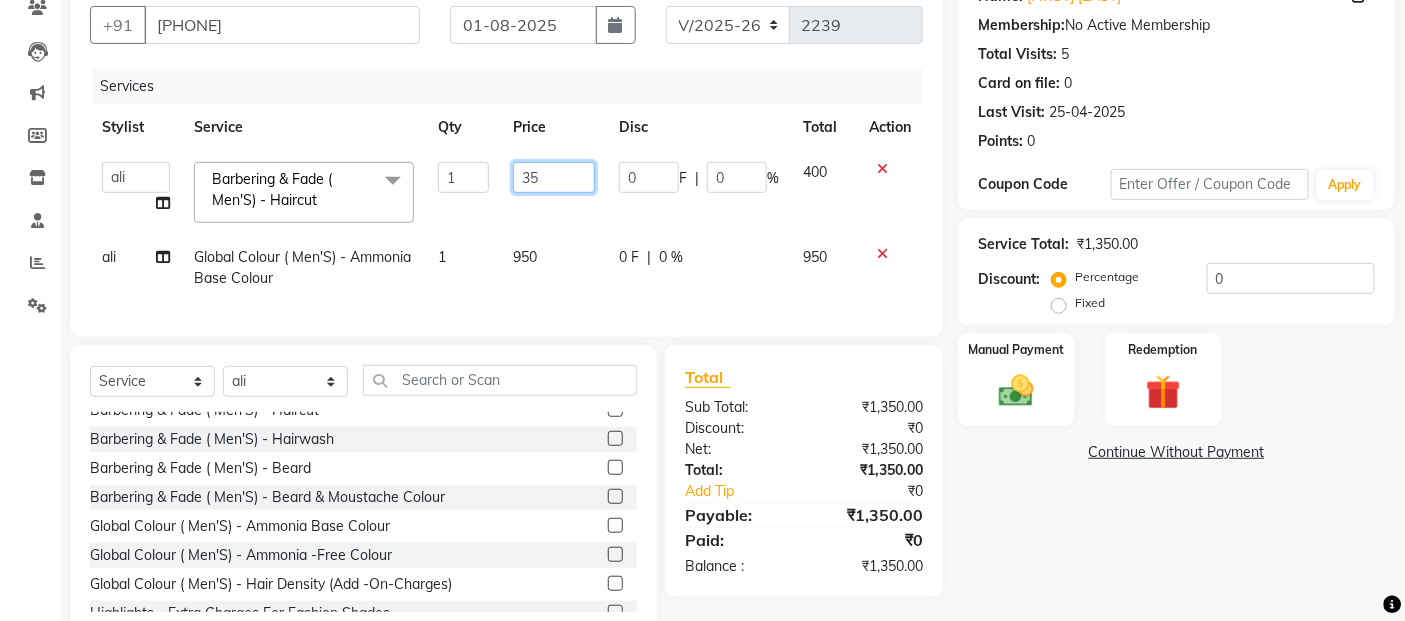 type on "350" 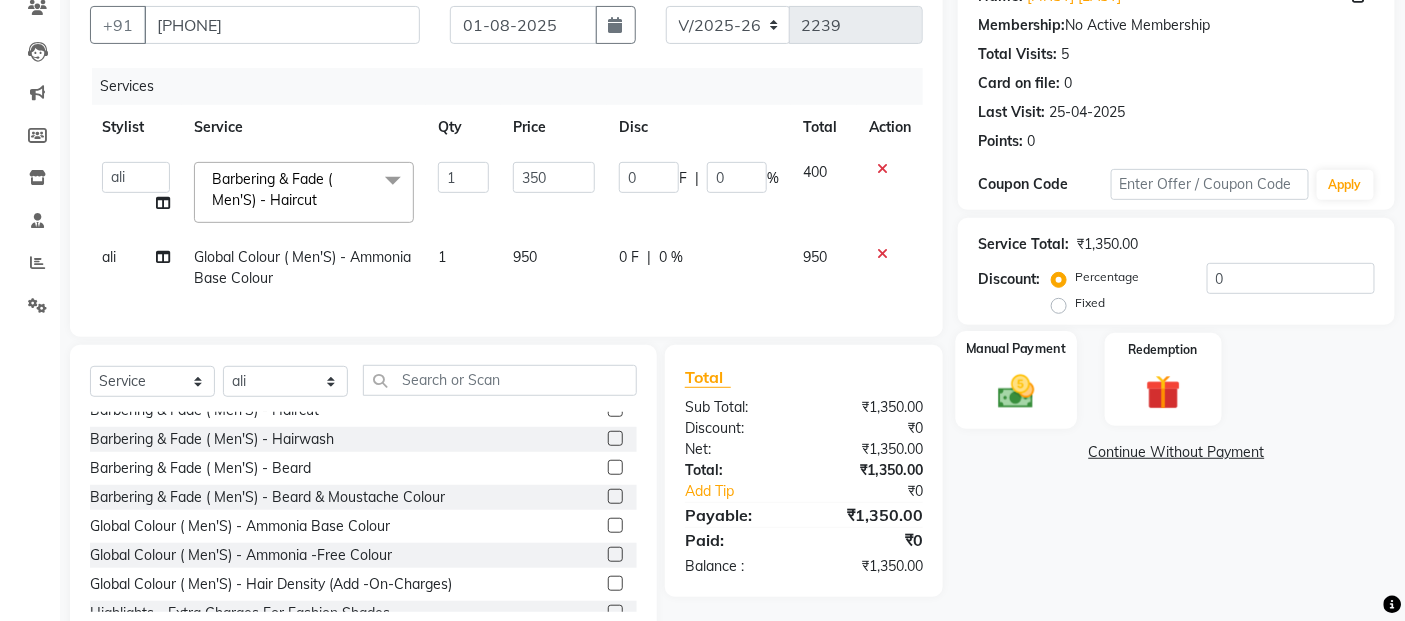 click 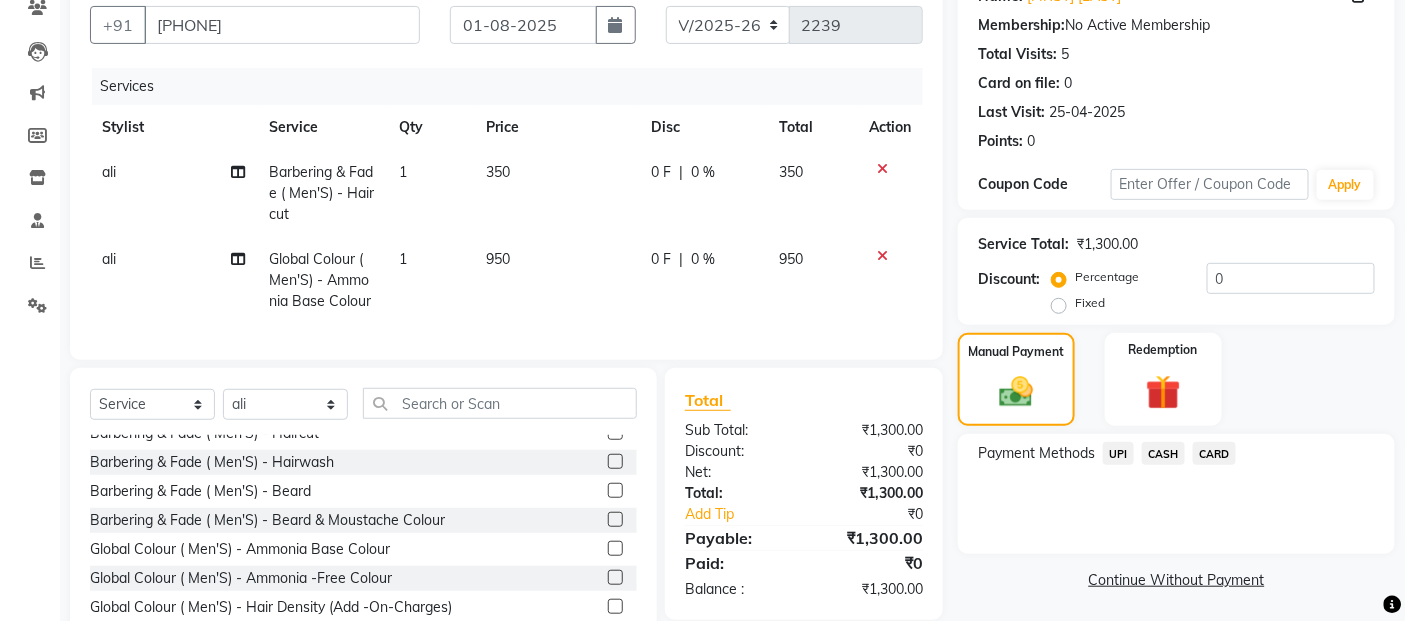 scroll, scrollTop: 268, scrollLeft: 0, axis: vertical 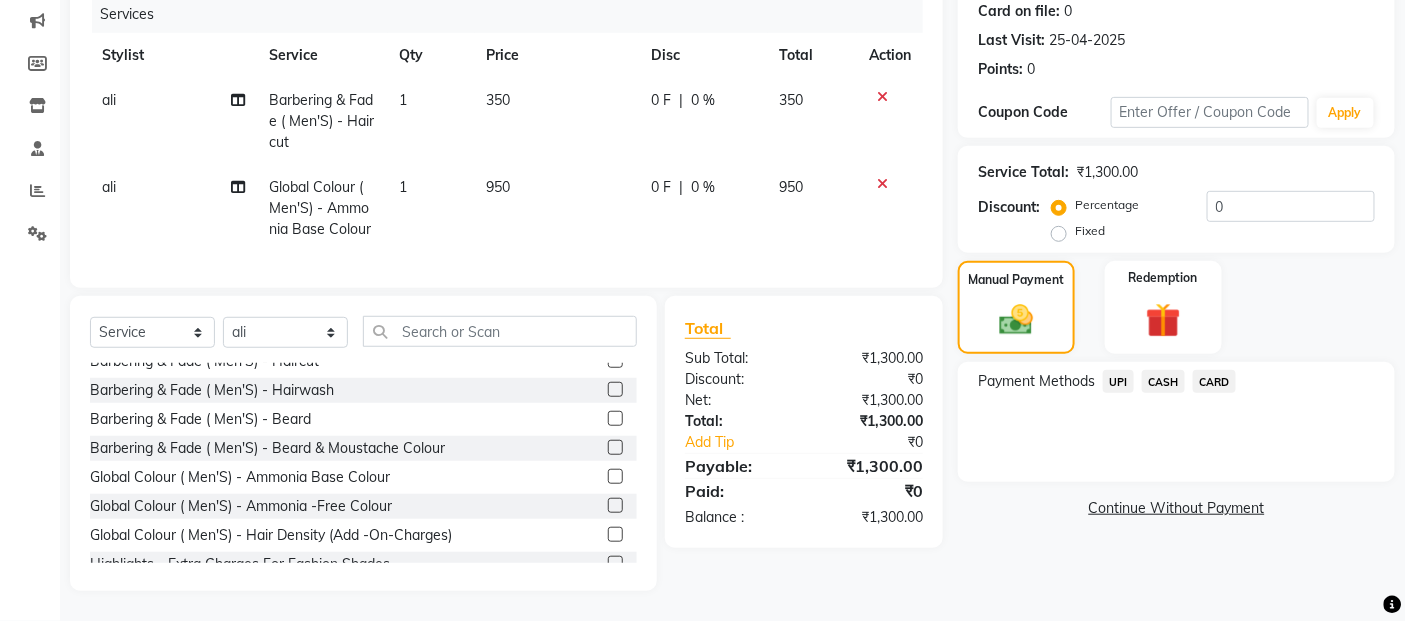 click on "UPI" 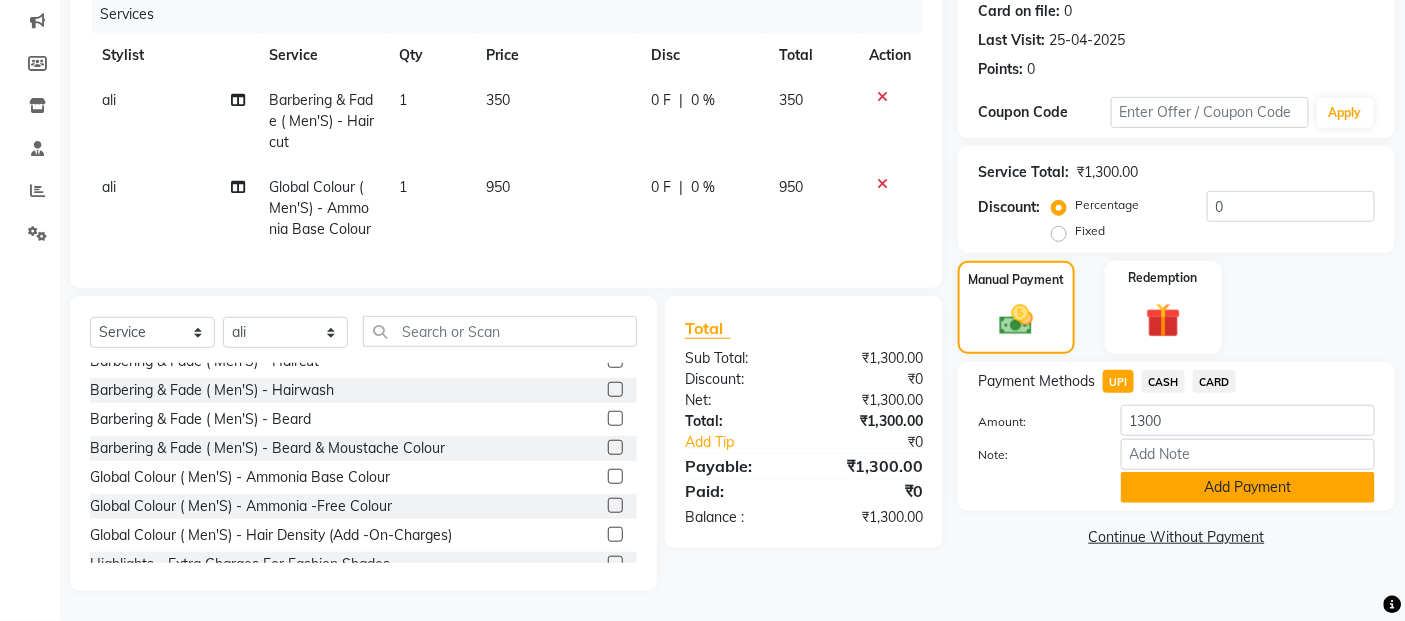 click on "Add Payment" 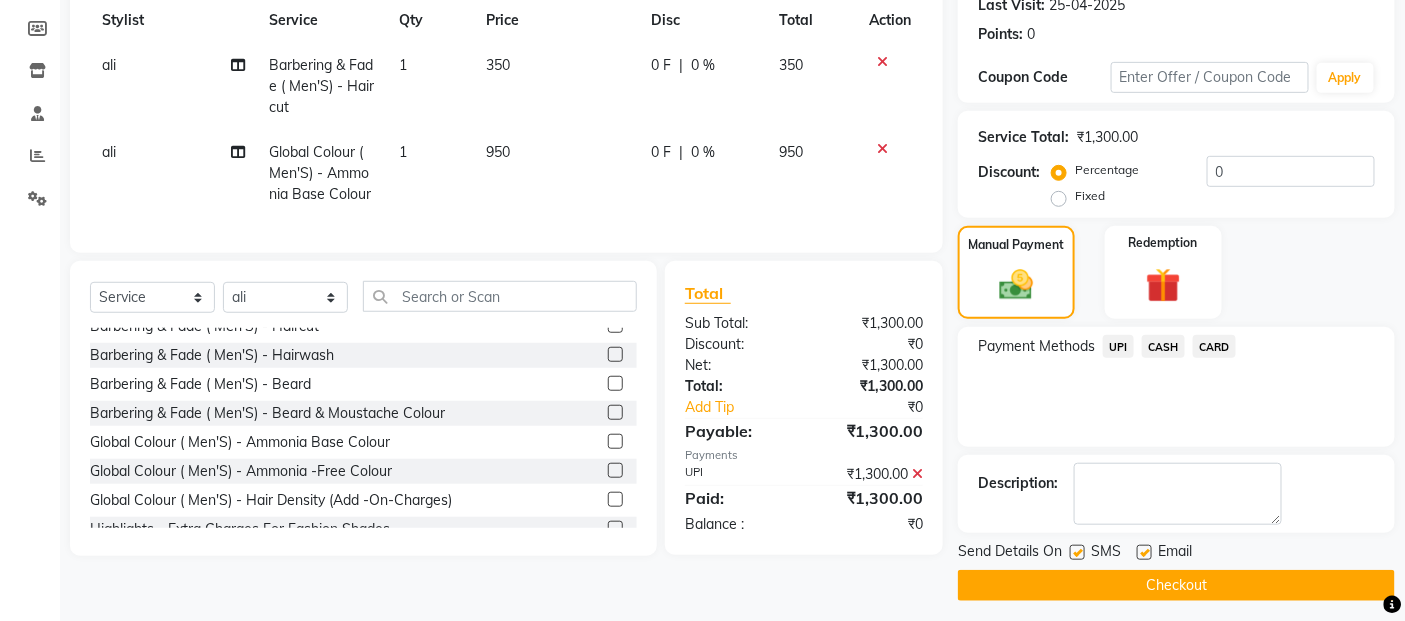 scroll, scrollTop: 297, scrollLeft: 0, axis: vertical 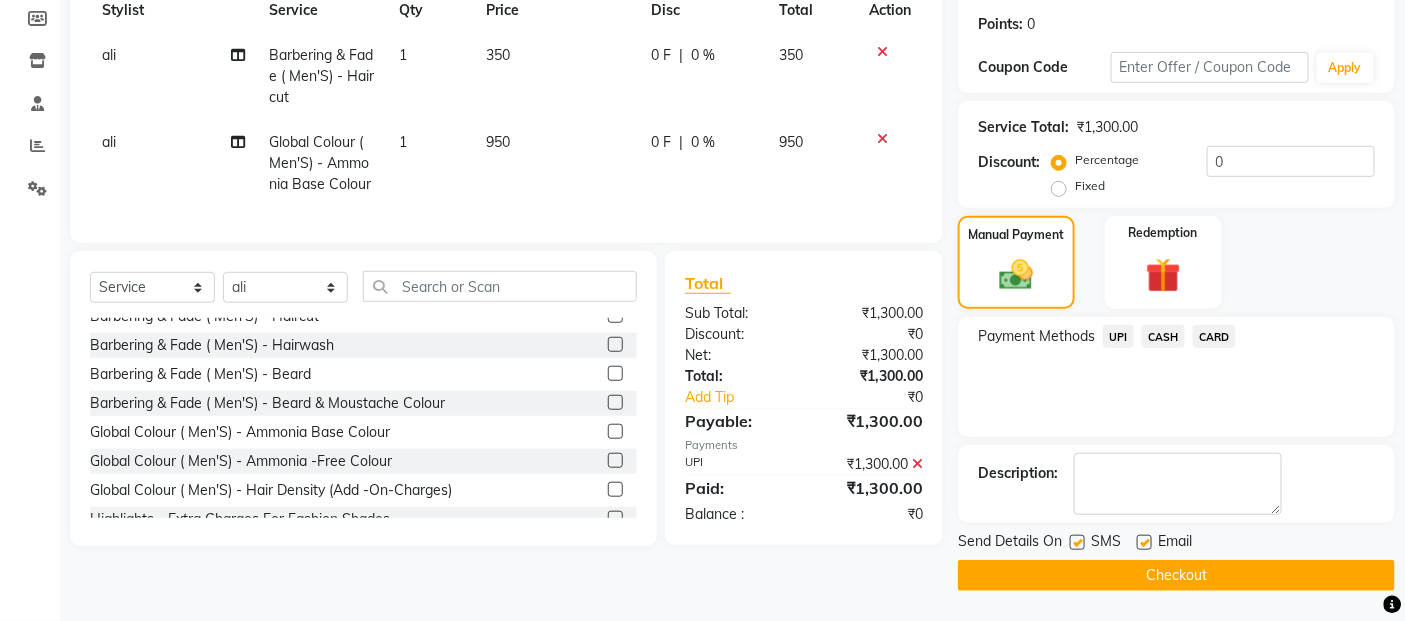 click on "Checkout" 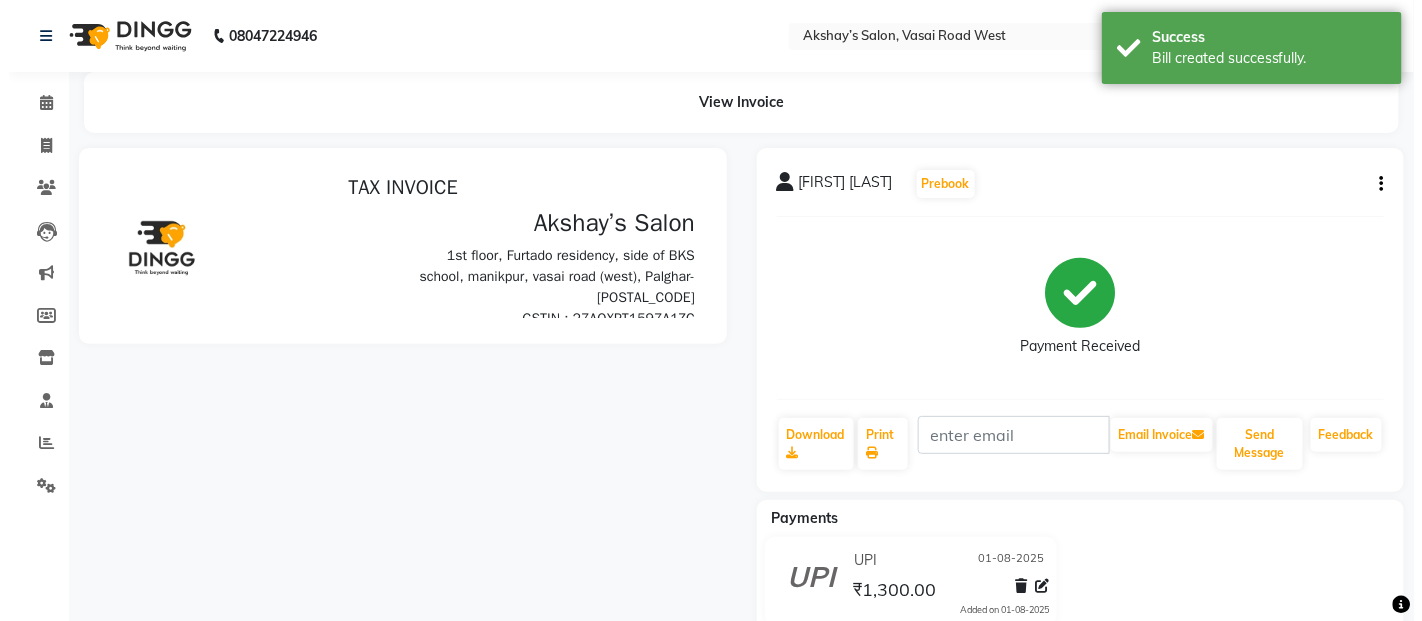 scroll, scrollTop: 0, scrollLeft: 0, axis: both 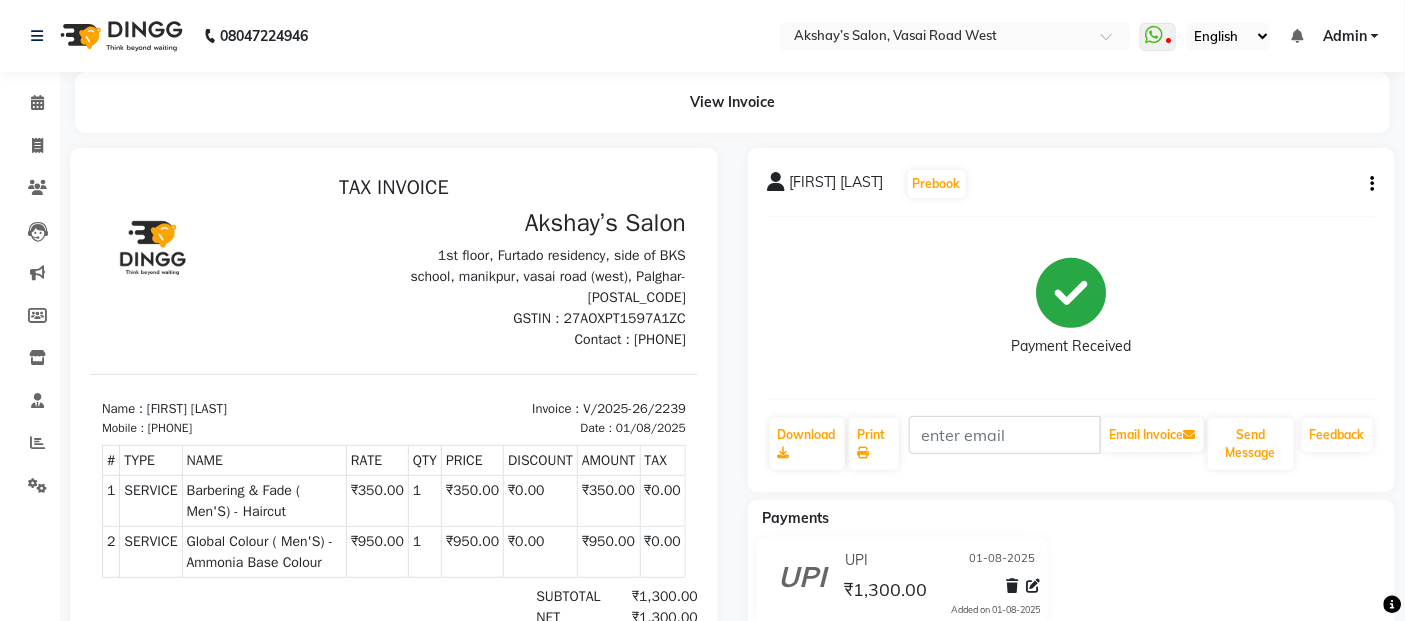 click on "Calendar" 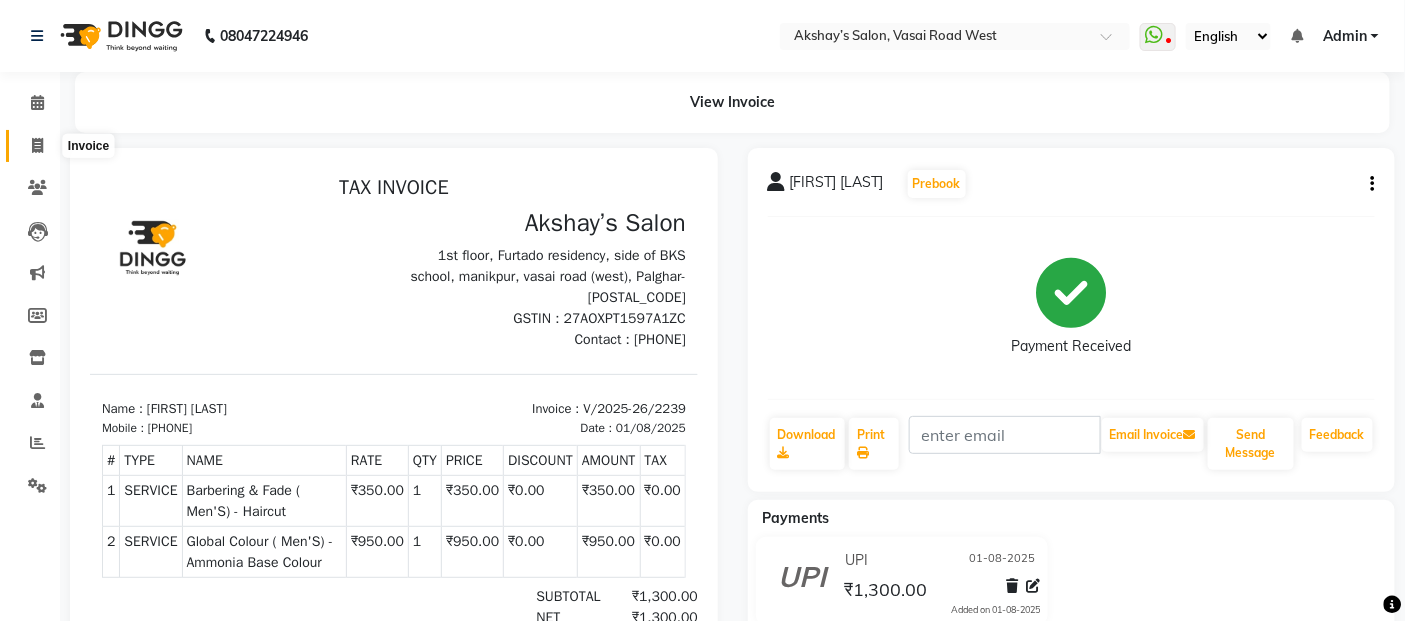 click 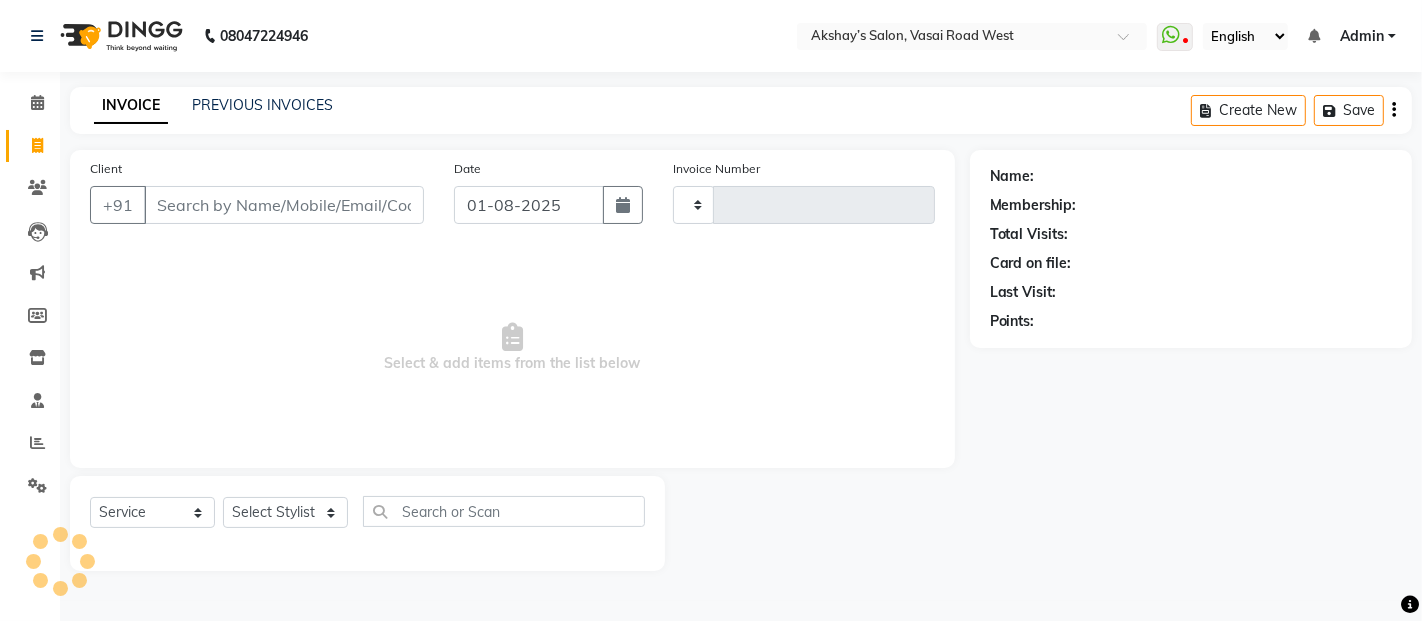 type on "2240" 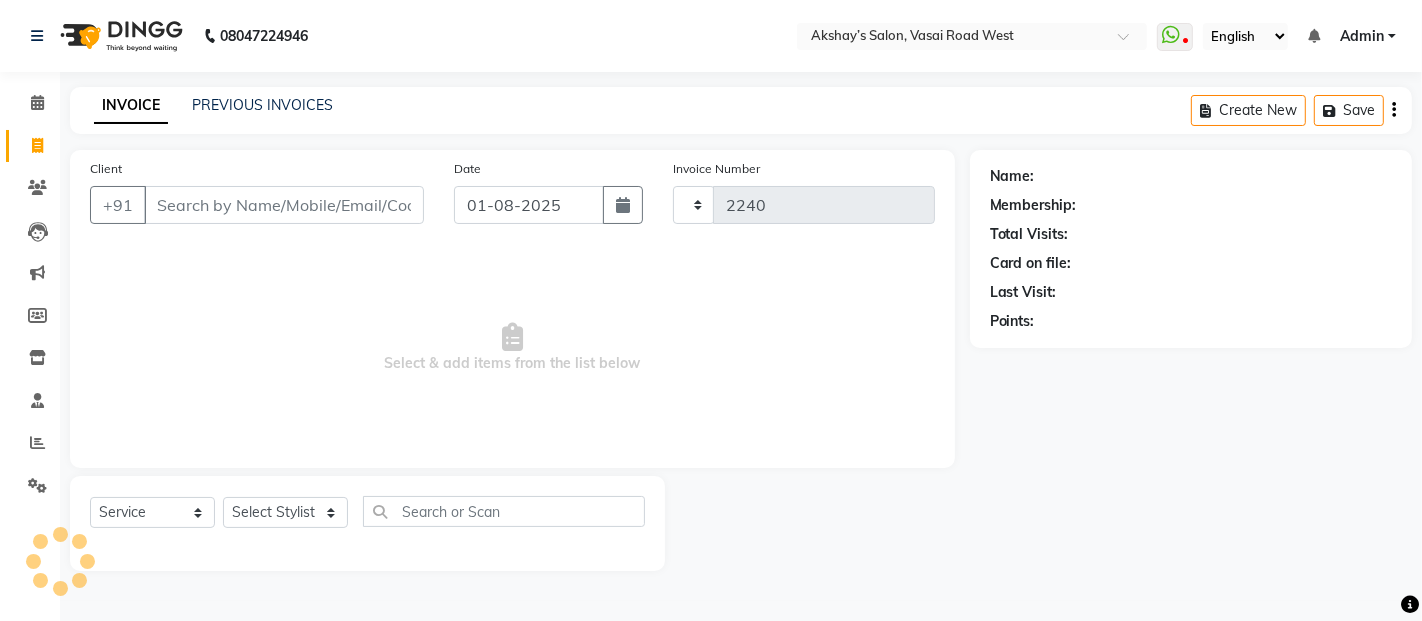 select on "5150" 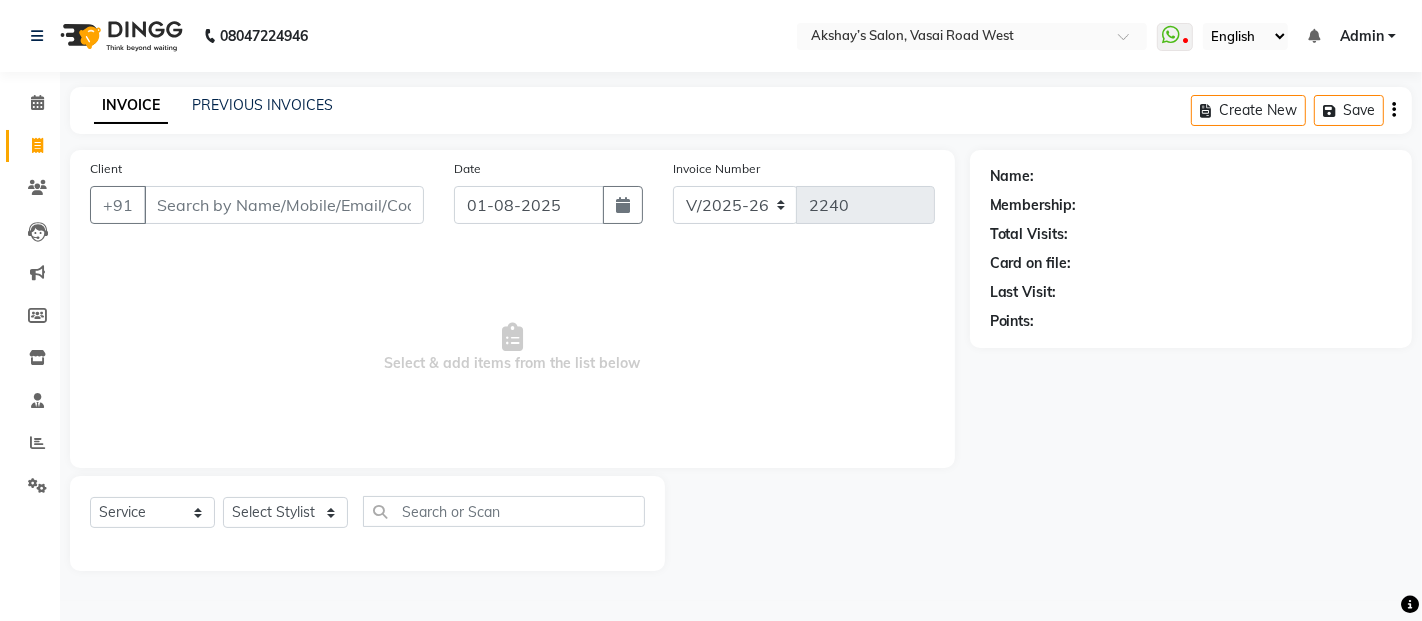 click on "Client" at bounding box center [284, 205] 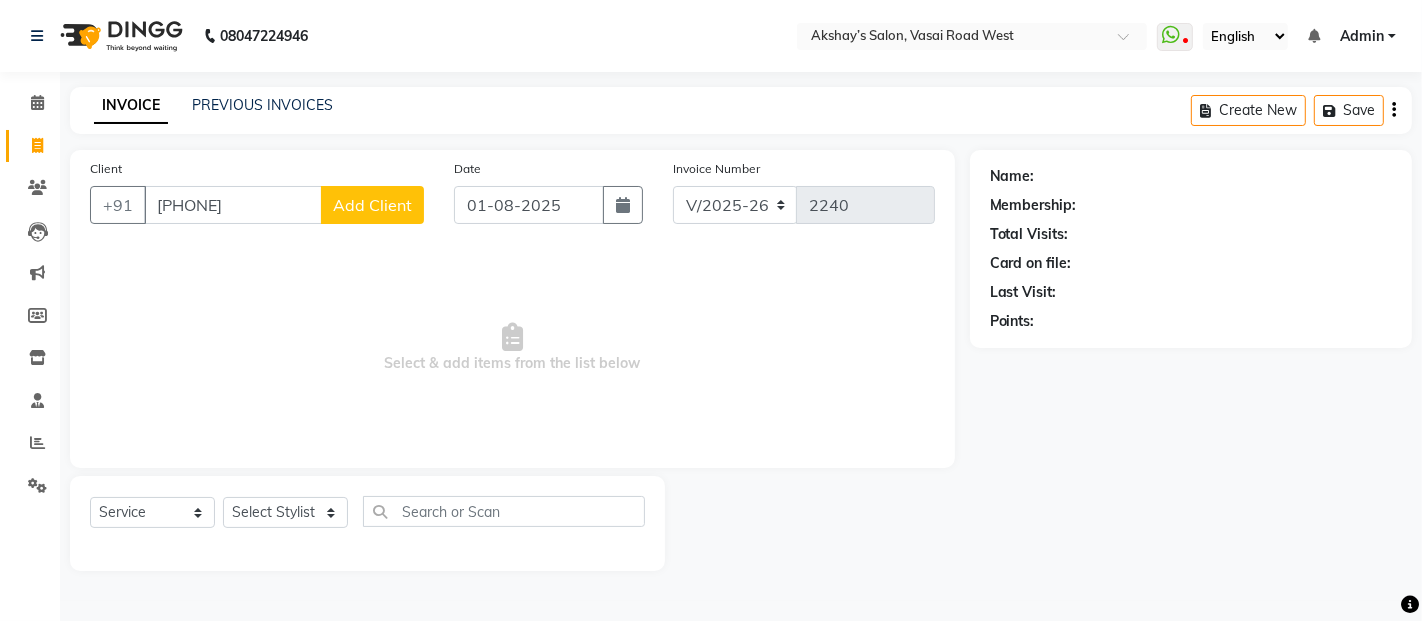 type on "[PHONE]" 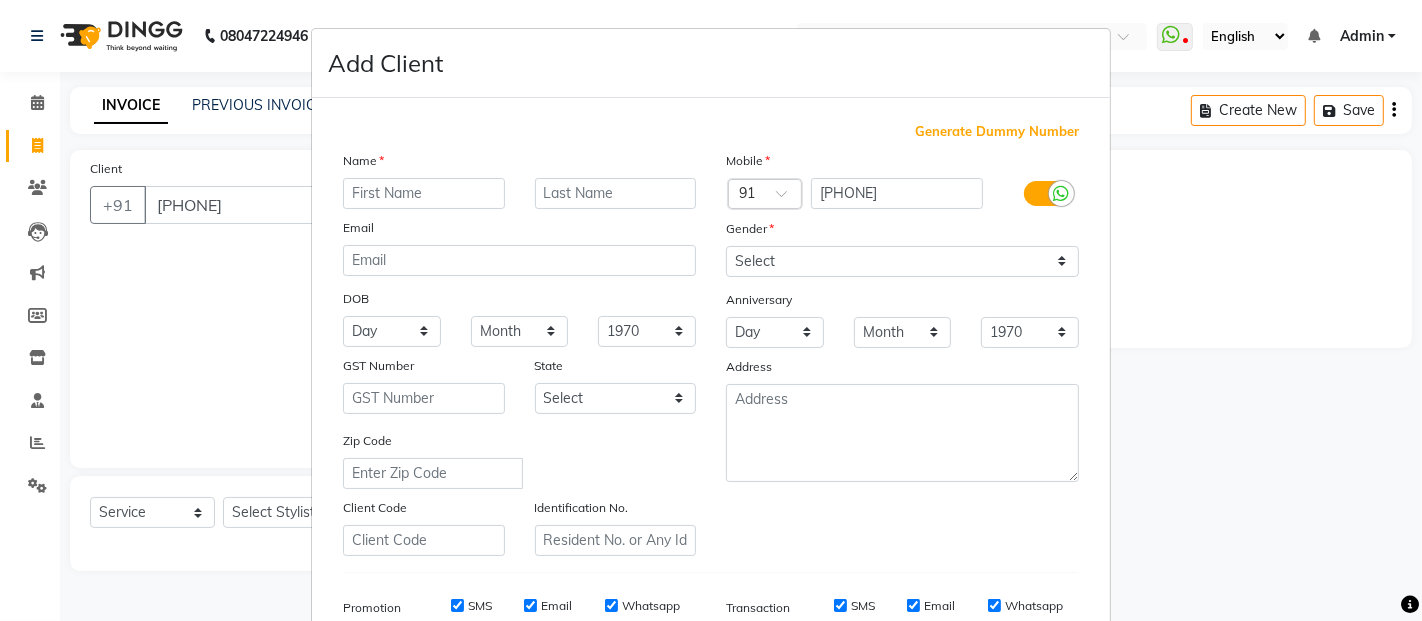 click at bounding box center [424, 193] 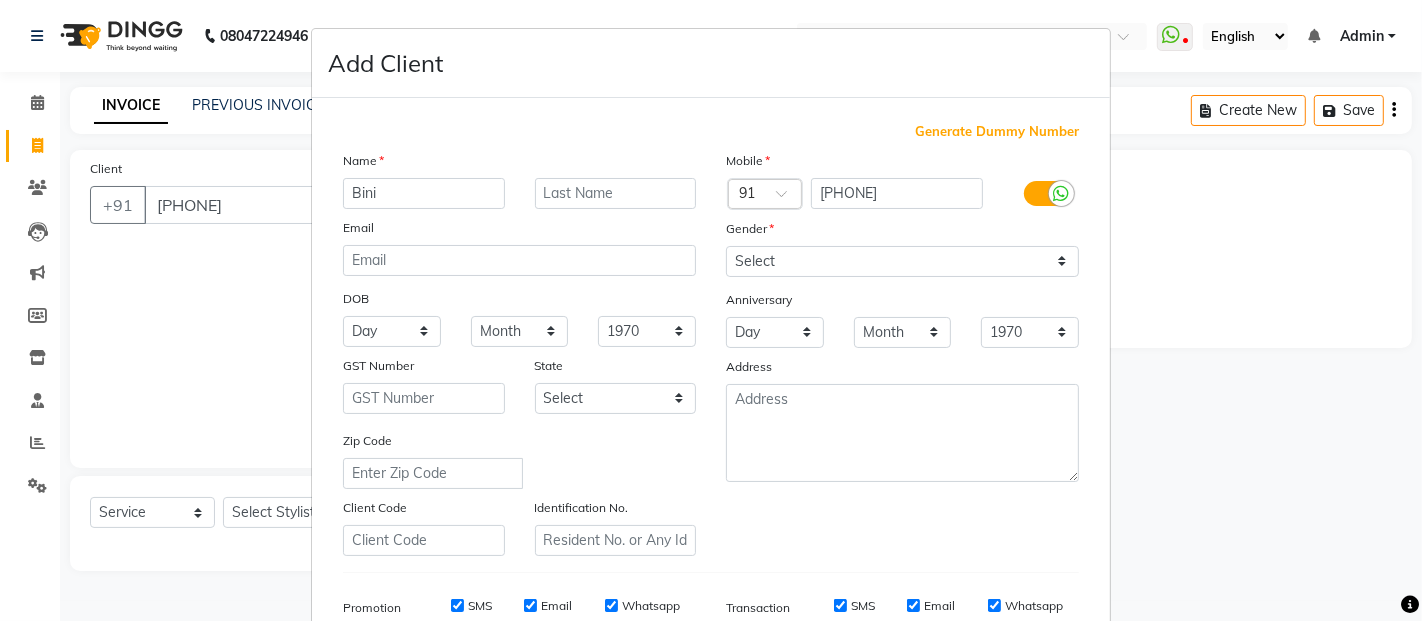 type on "Bini" 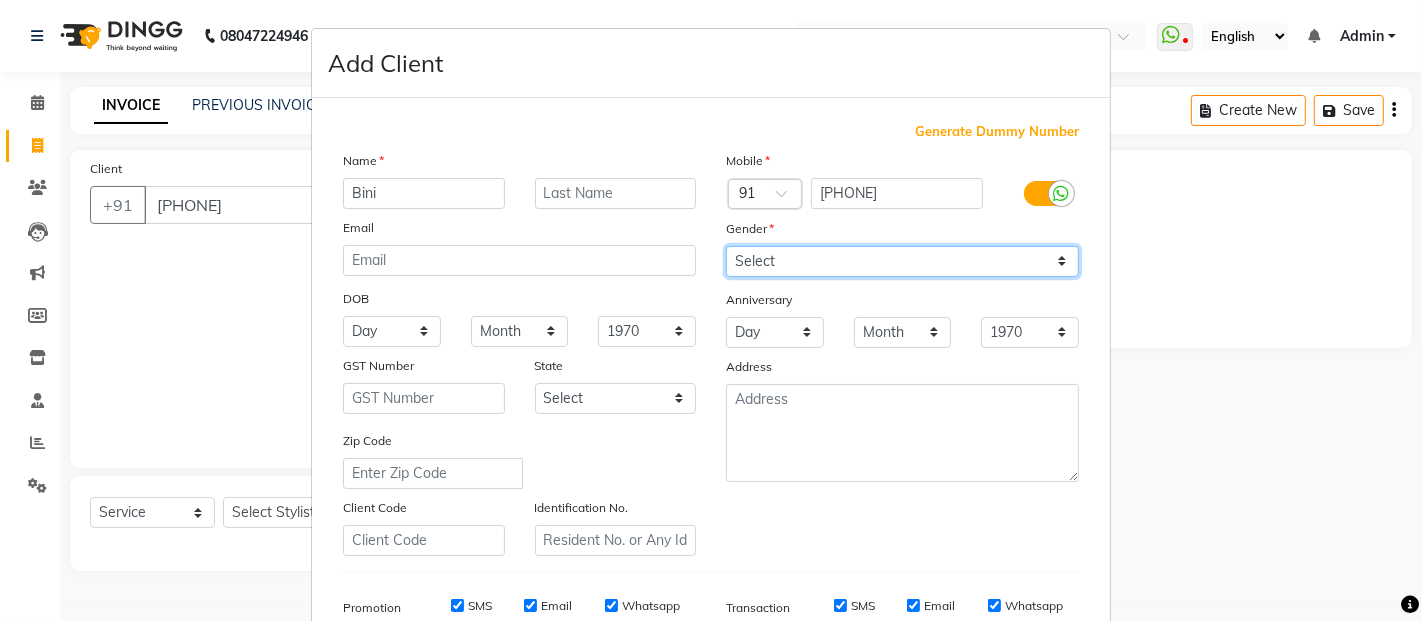 click on "Select Male Female Other Prefer Not To Say" at bounding box center (902, 261) 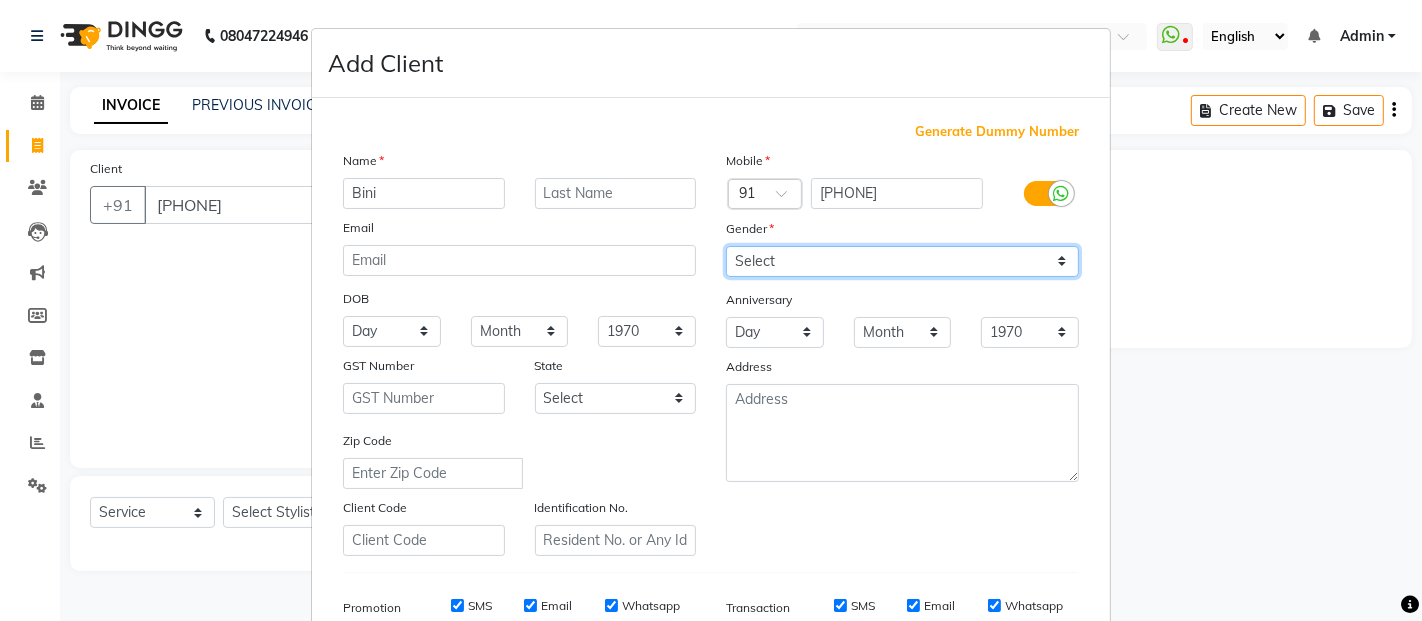 select on "male" 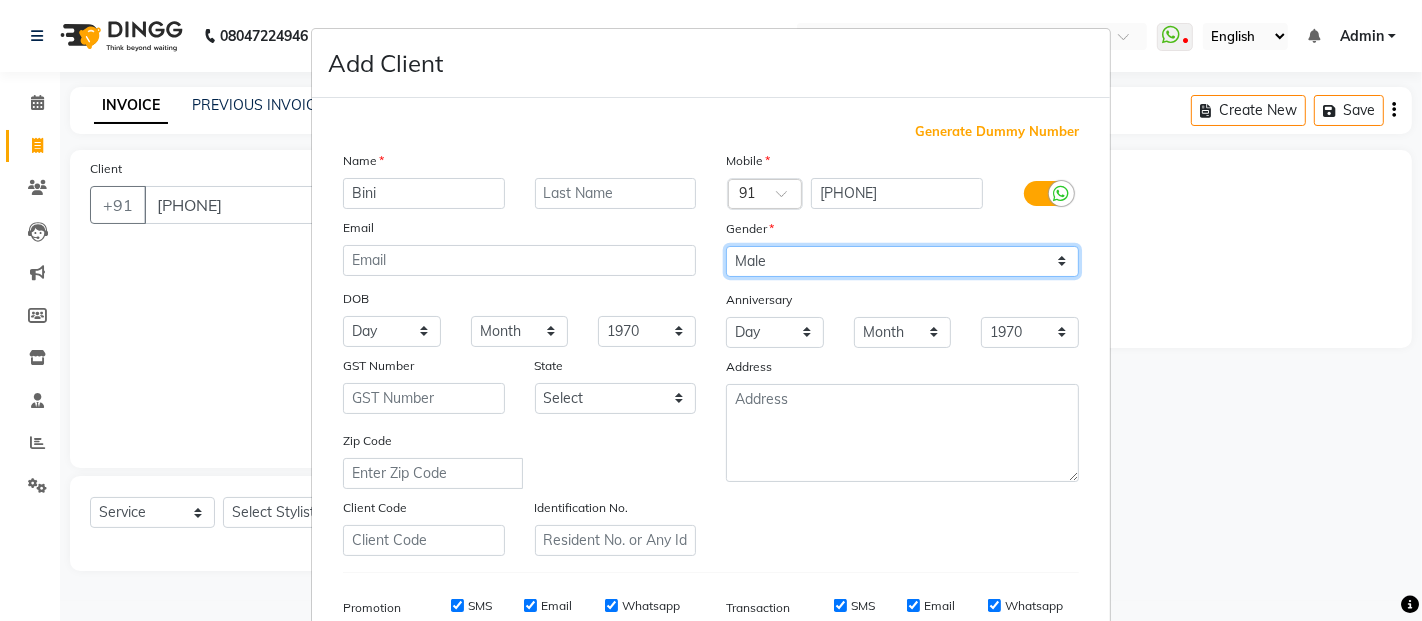 click on "Select Male Female Other Prefer Not To Say" at bounding box center (902, 261) 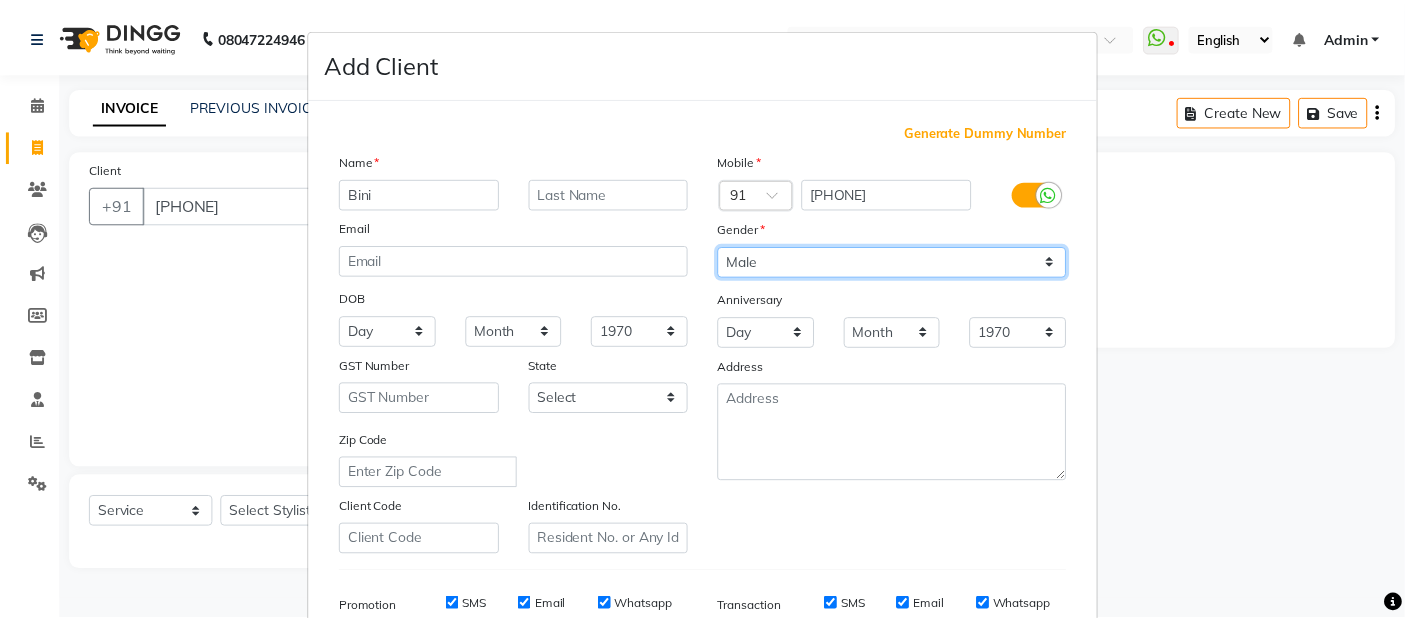 scroll, scrollTop: 303, scrollLeft: 0, axis: vertical 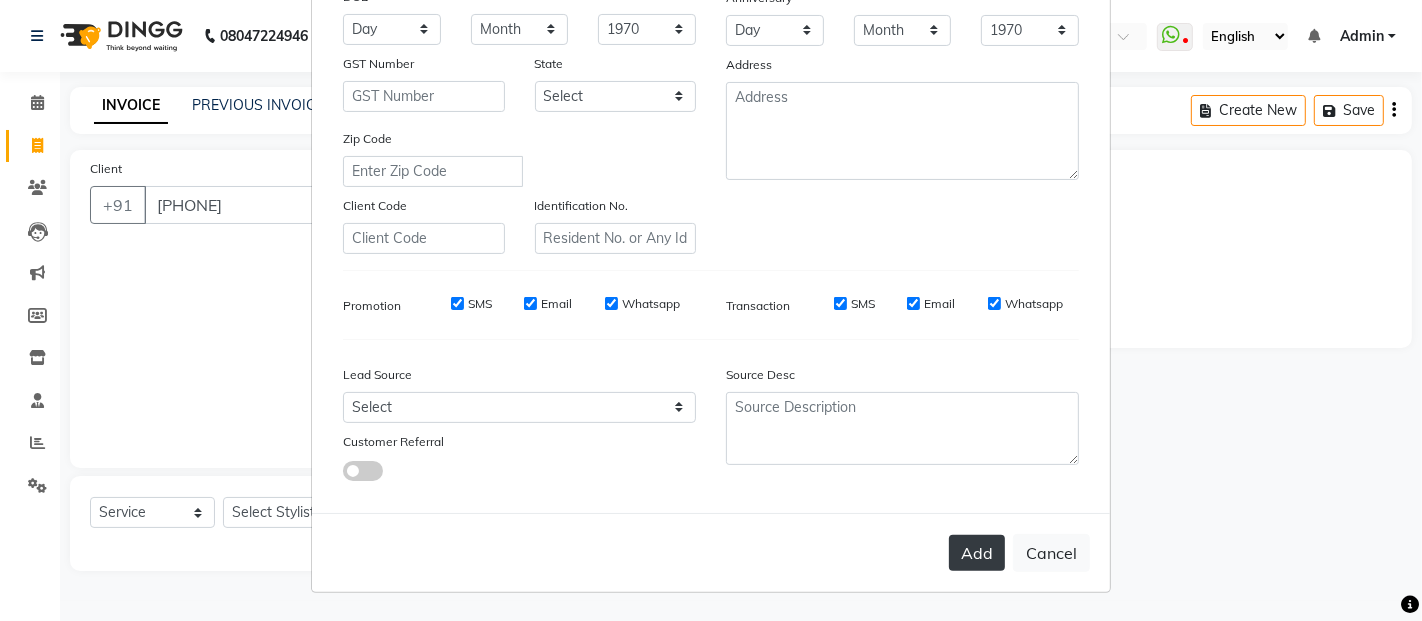 click on "Add" at bounding box center (977, 553) 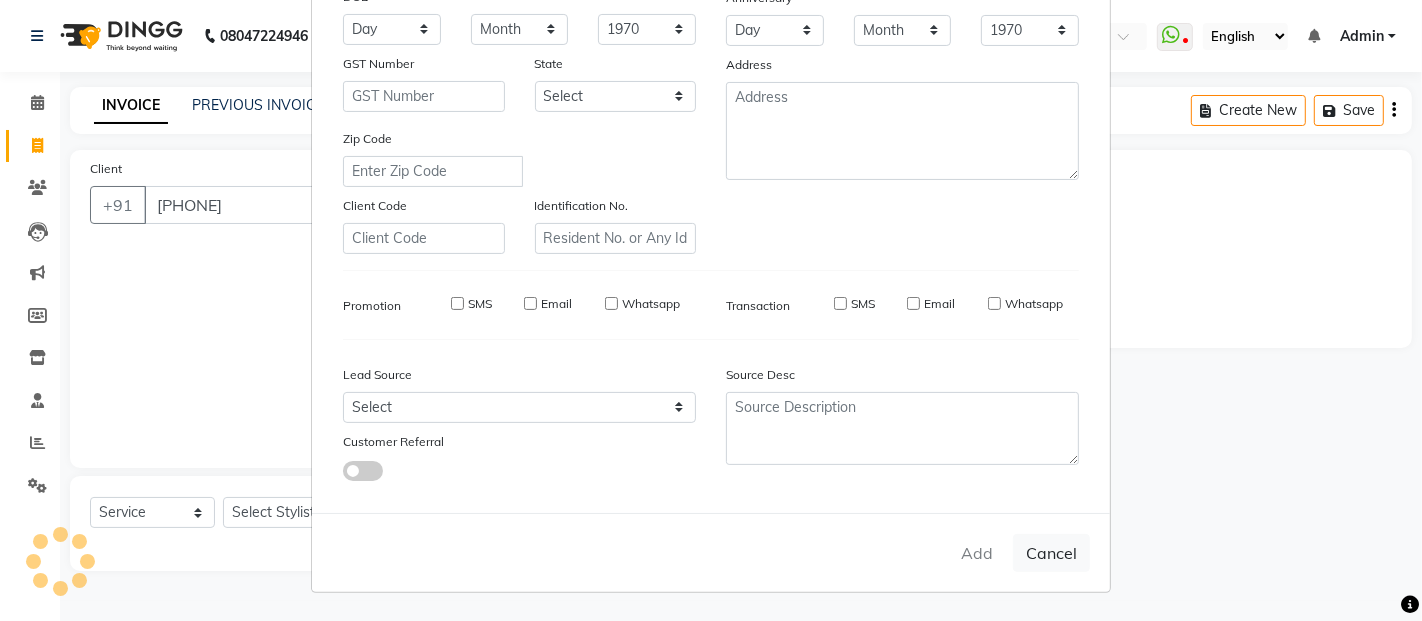 type 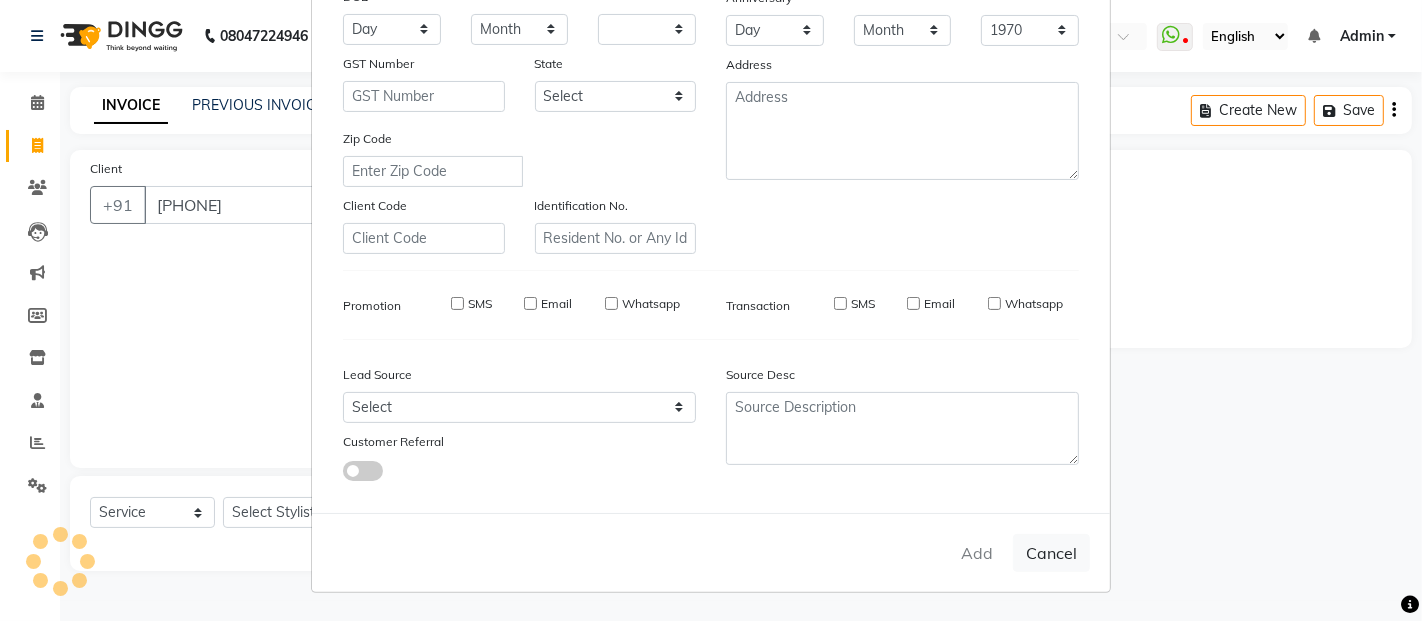 type 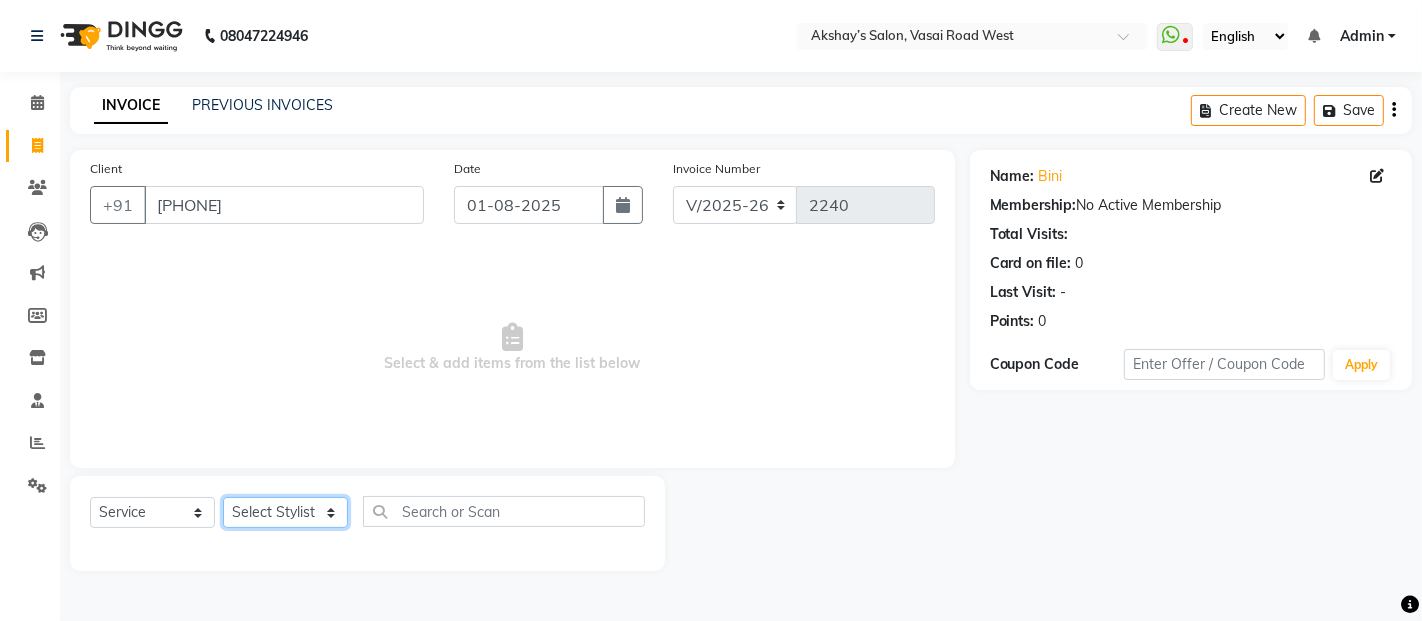 click on "Select Stylist Abdul Adil salmani Akshay thombare ali ANAS Bhavika Gauri Kunal Manager Naaz Payal sahil Shlok Shruti Soni Srushti Swara Angre" 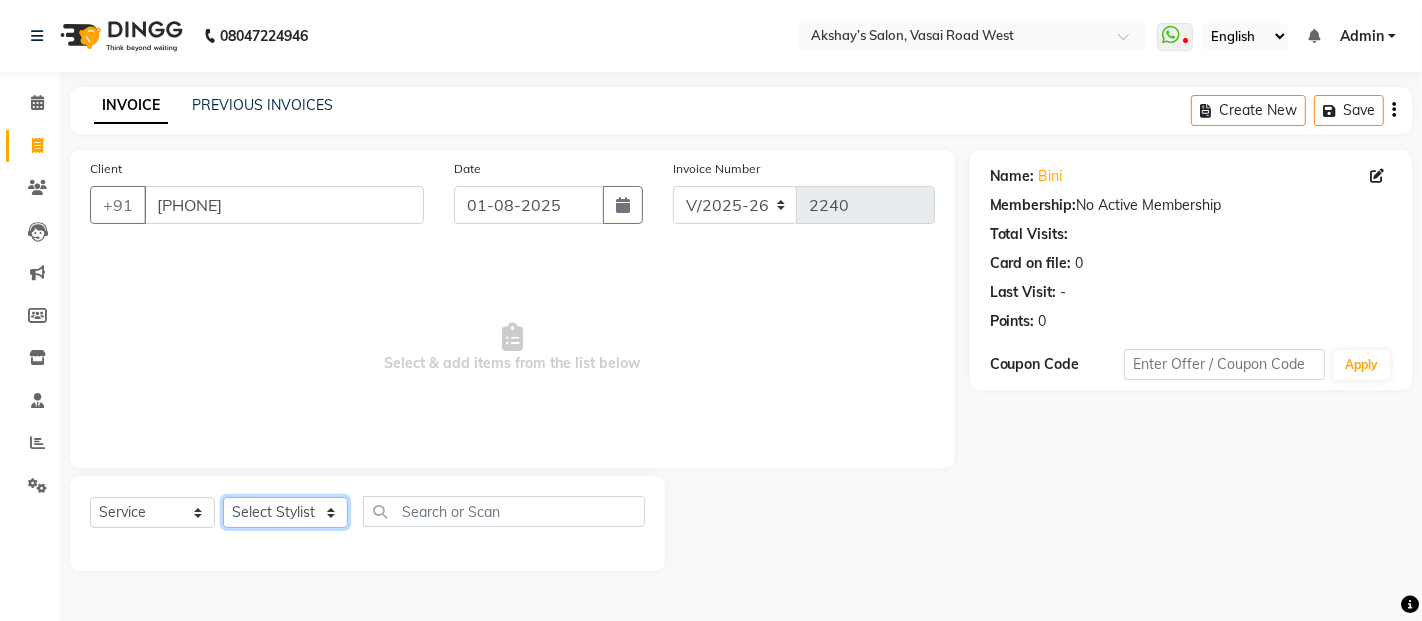 select on "68504" 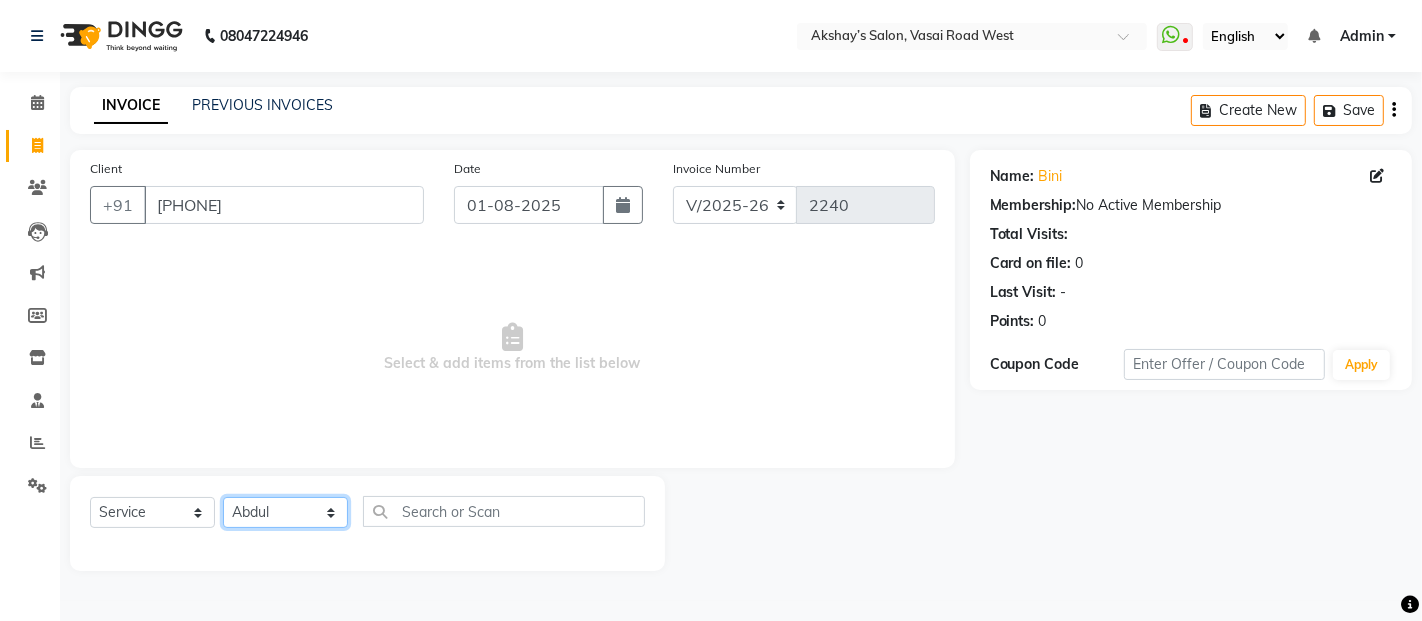 click on "Select Stylist Abdul Adil salmani Akshay thombare ali ANAS Bhavika Gauri Kunal Manager Naaz Payal sahil Shlok Shruti Soni Srushti Swara Angre" 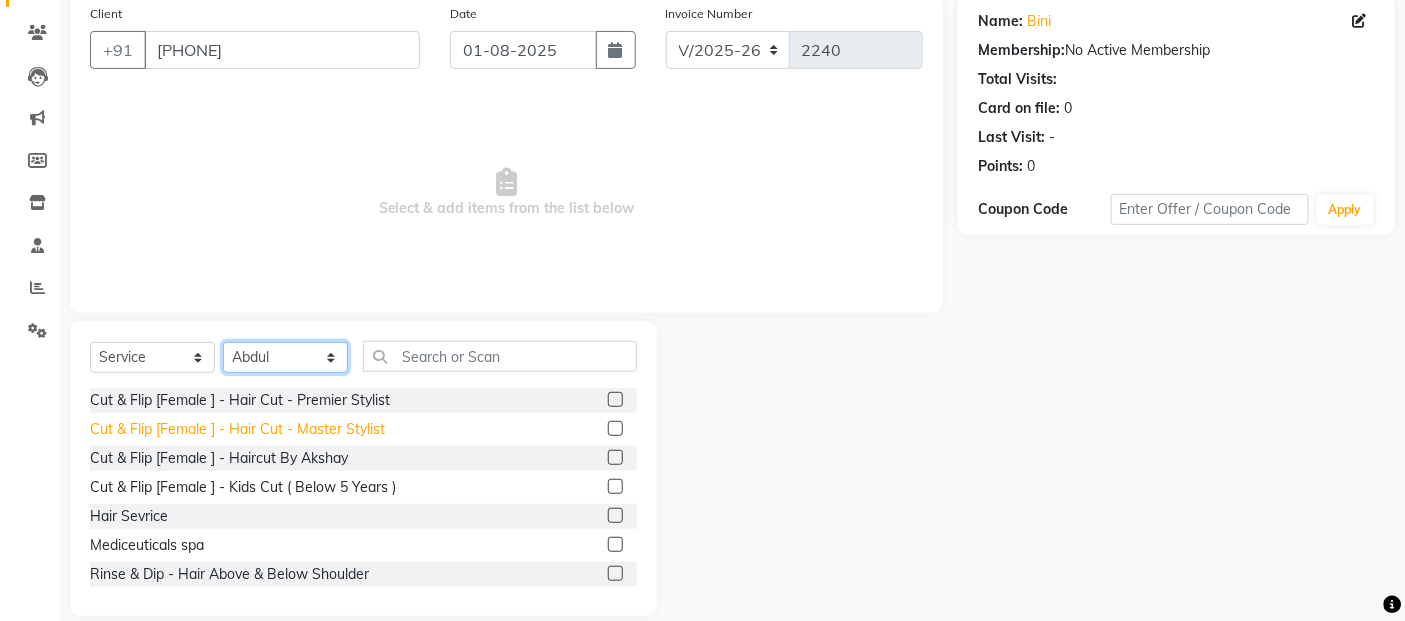 scroll, scrollTop: 180, scrollLeft: 0, axis: vertical 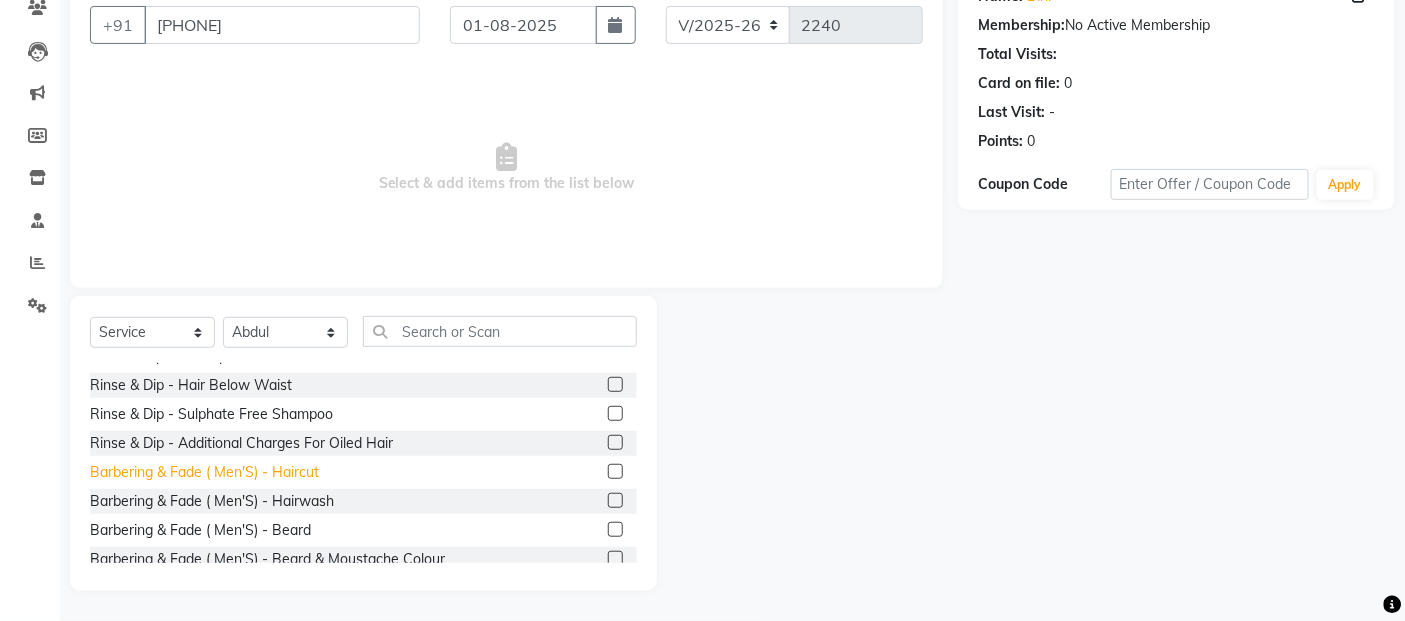 click on "Barbering & Fade  ( Men'S) - Haircut" 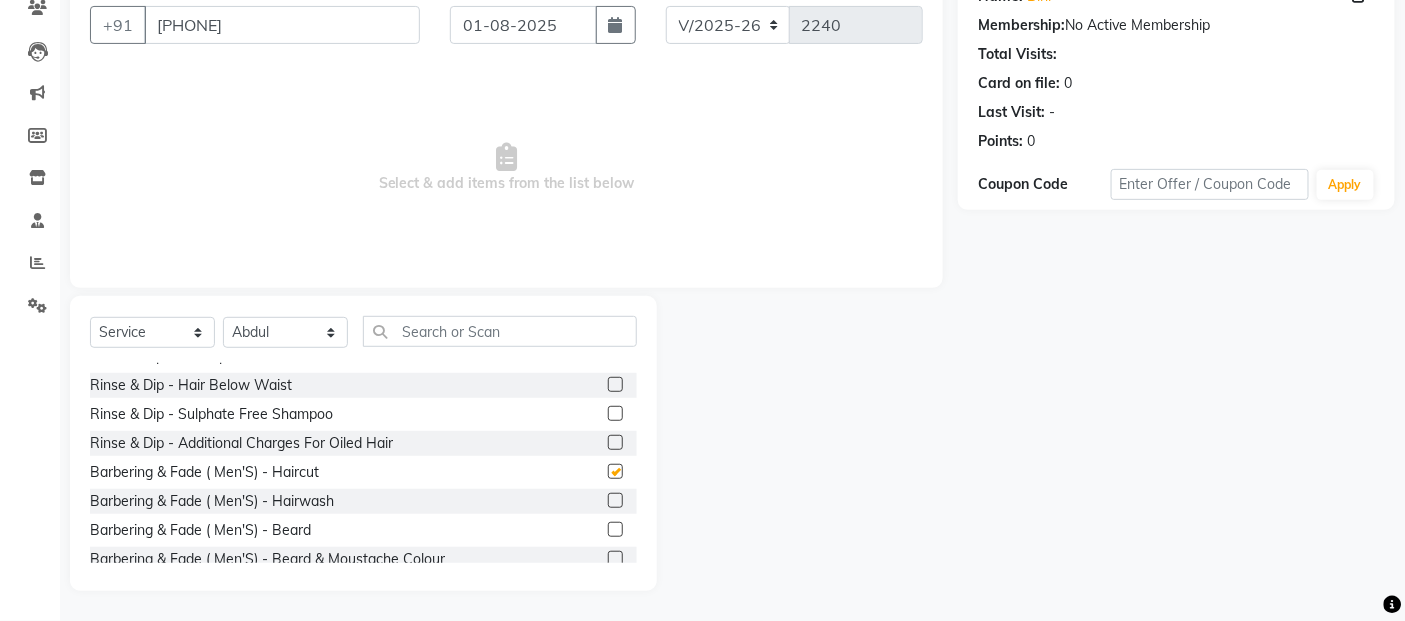 checkbox on "false" 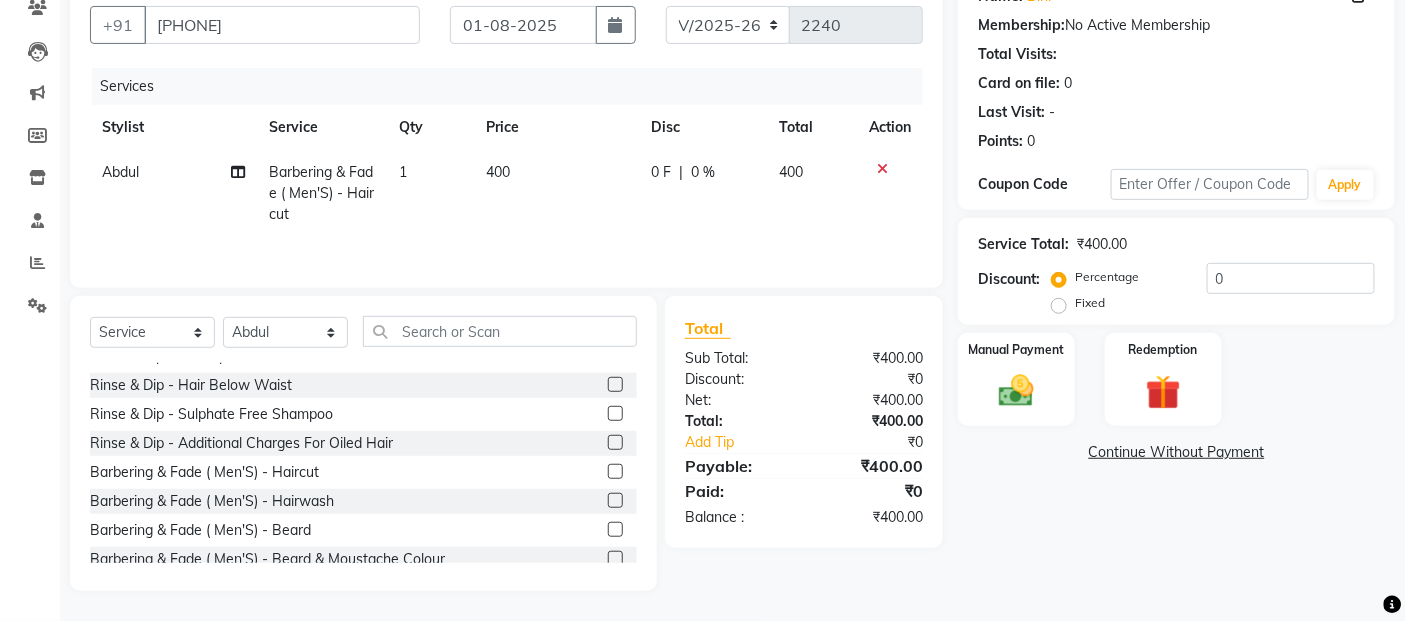 click on "400" 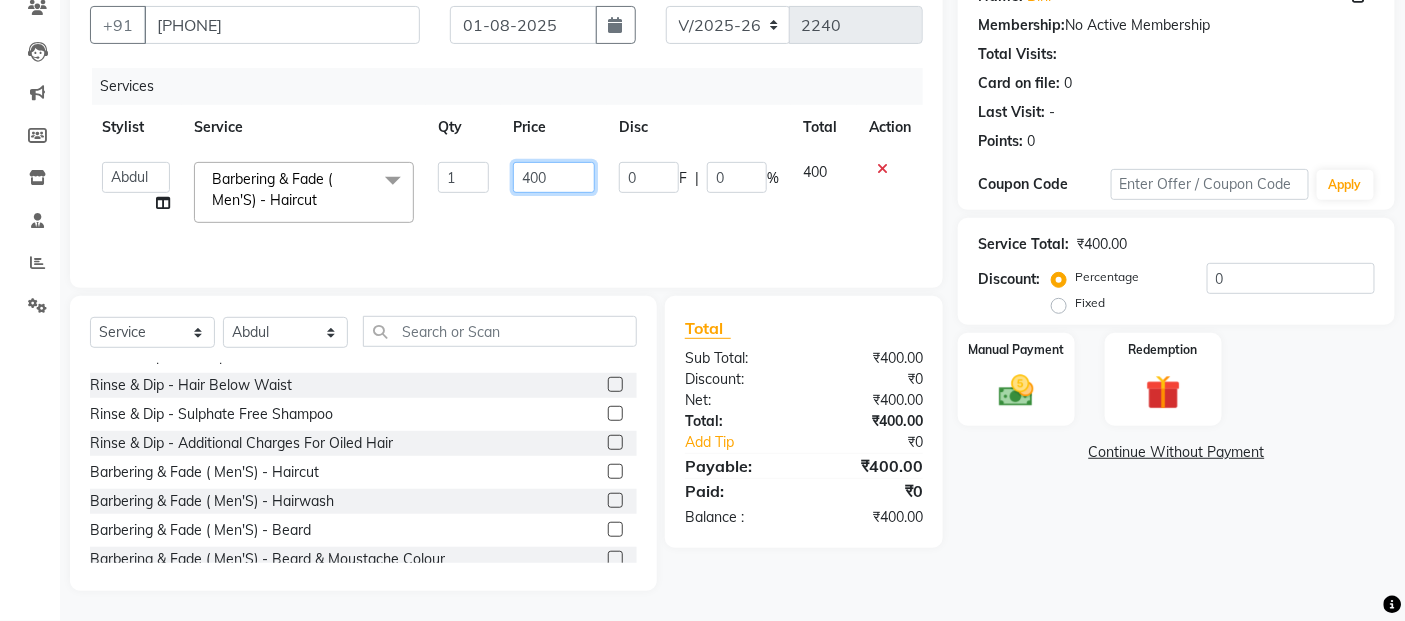 click on "400" 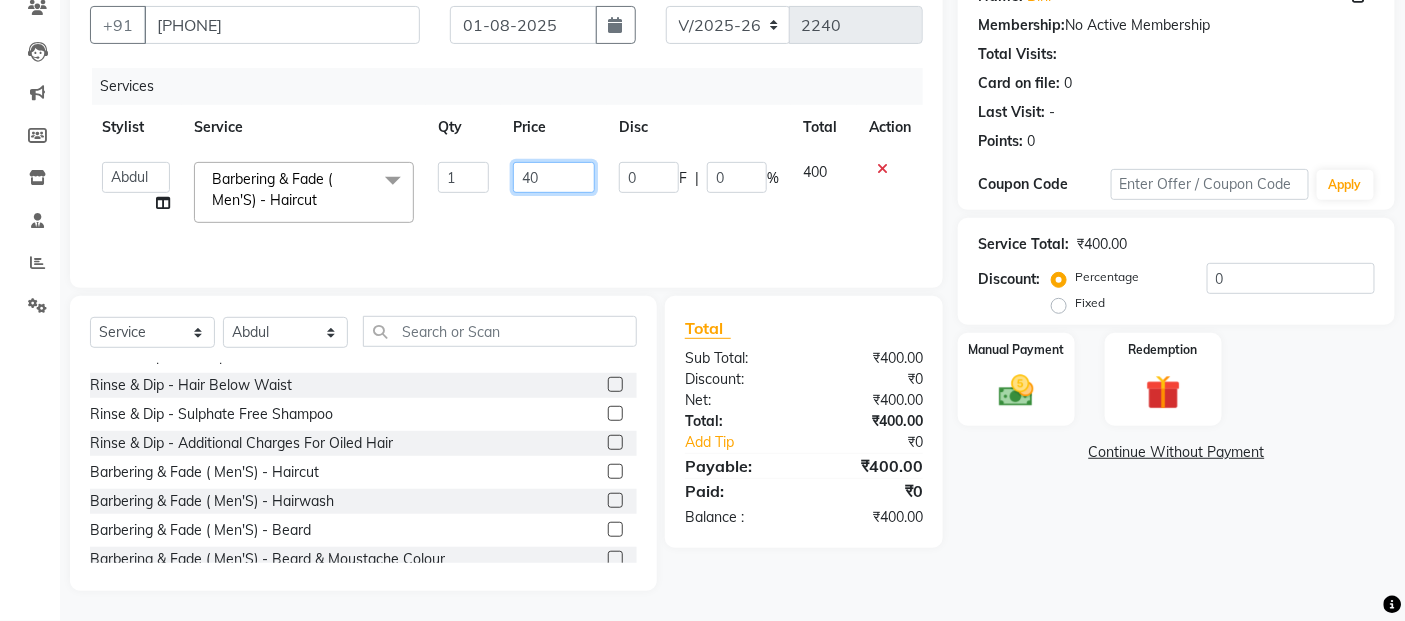 type on "4" 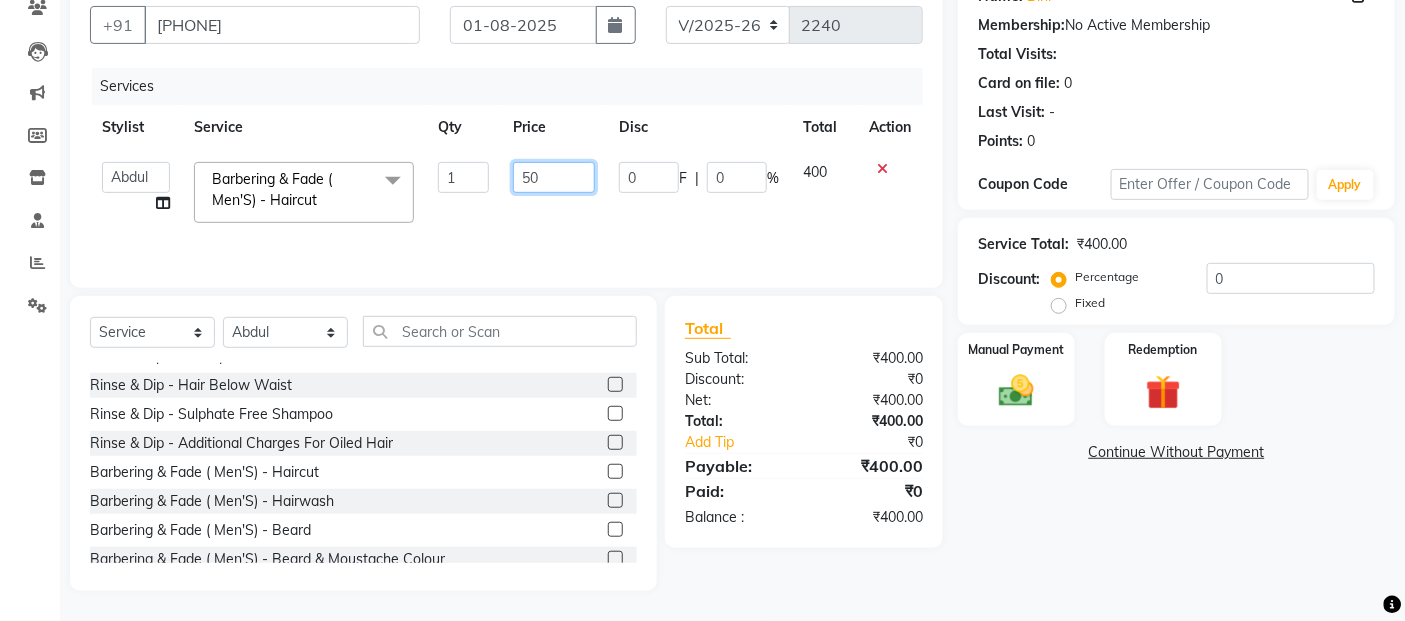 type on "500" 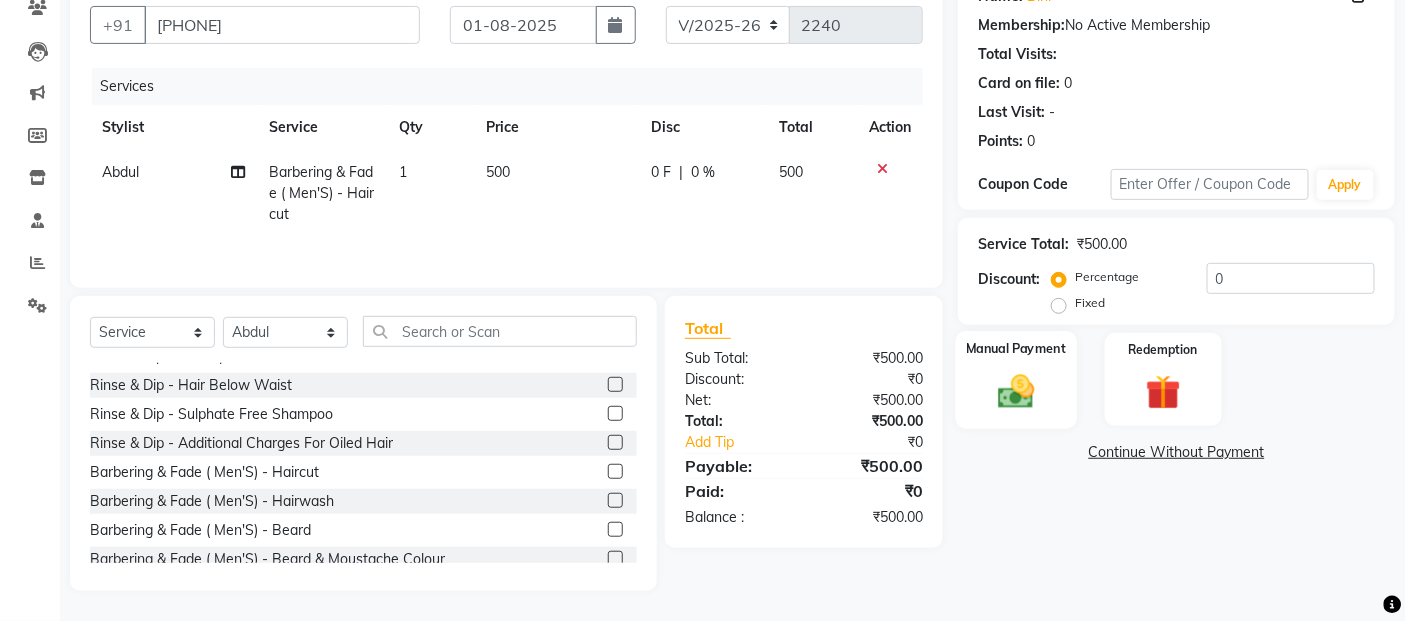 click 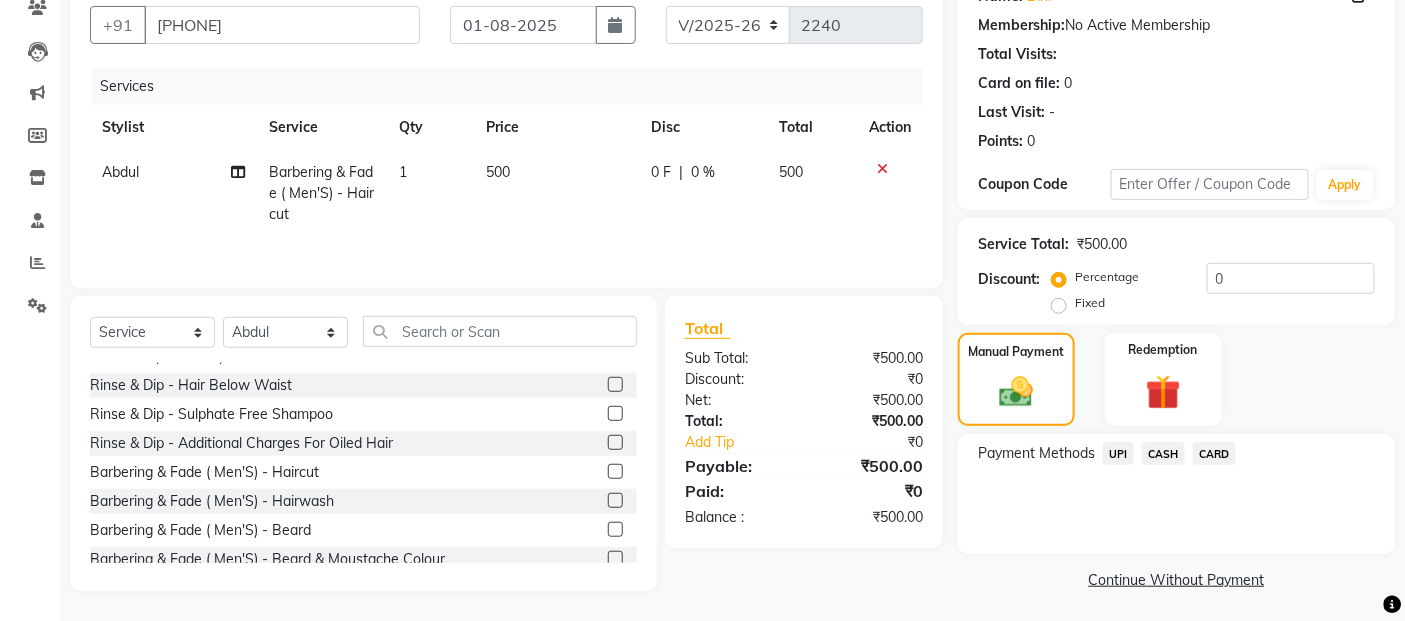 click on "CASH" 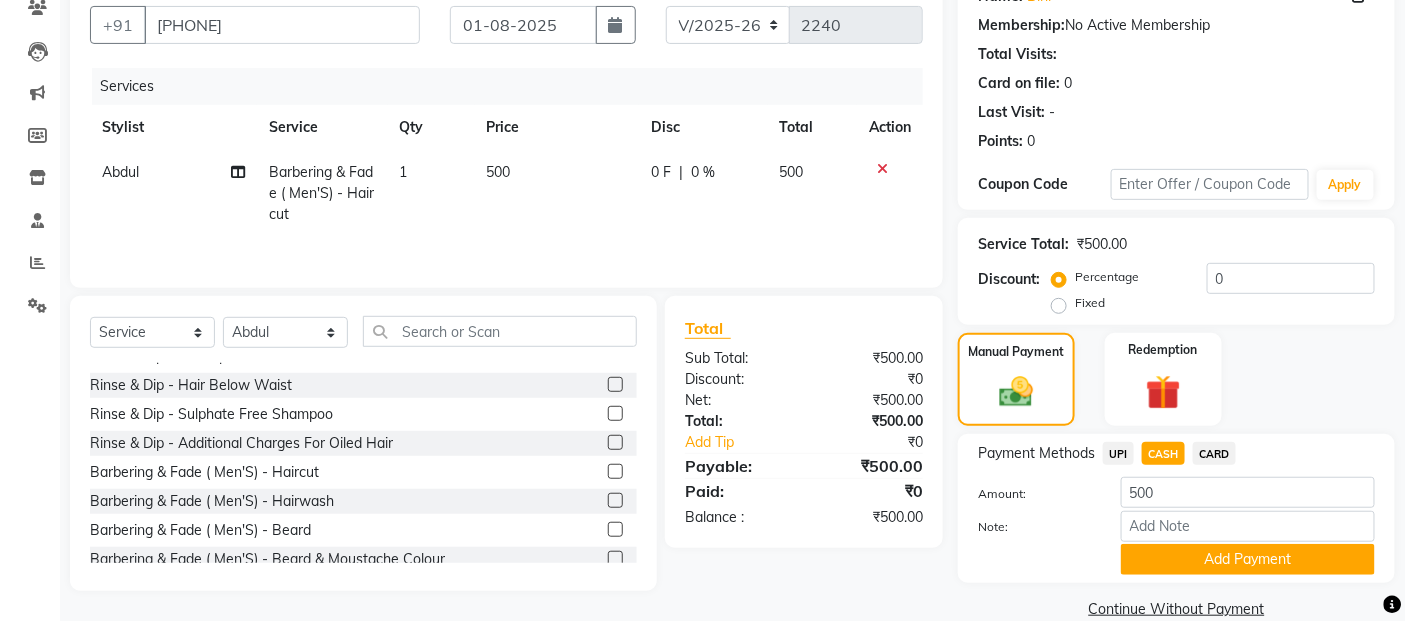 scroll, scrollTop: 214, scrollLeft: 0, axis: vertical 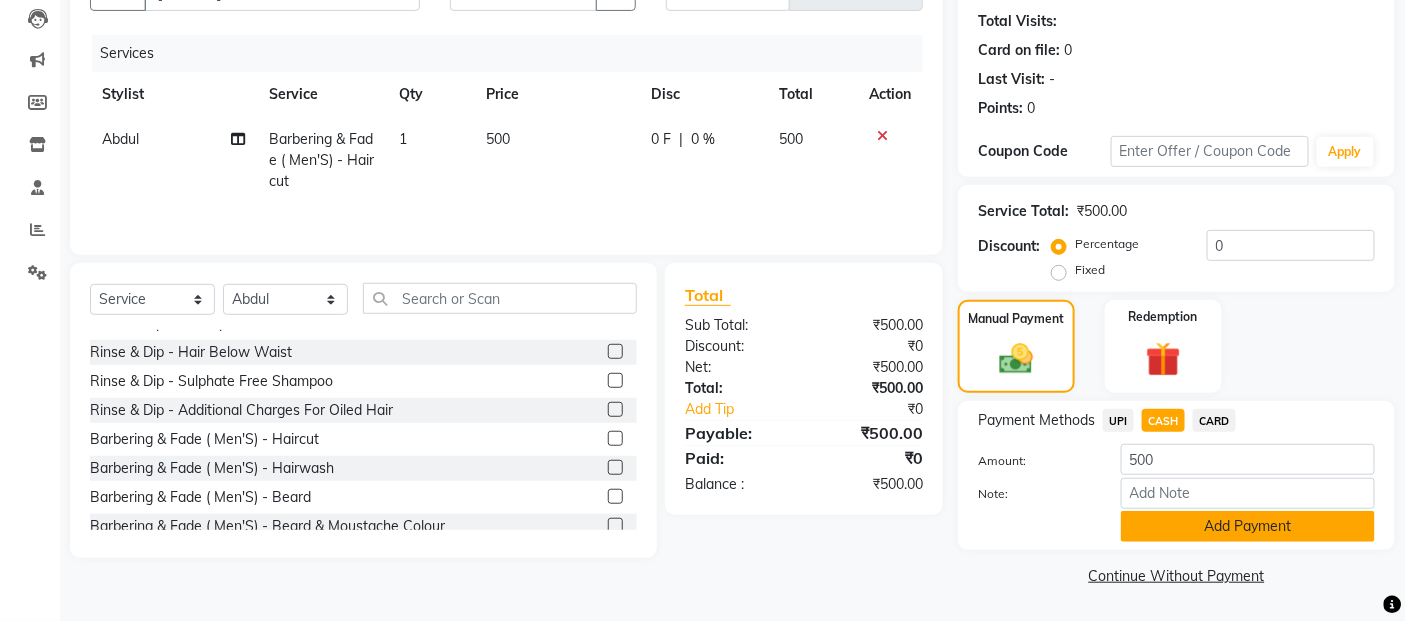 click on "Add Payment" 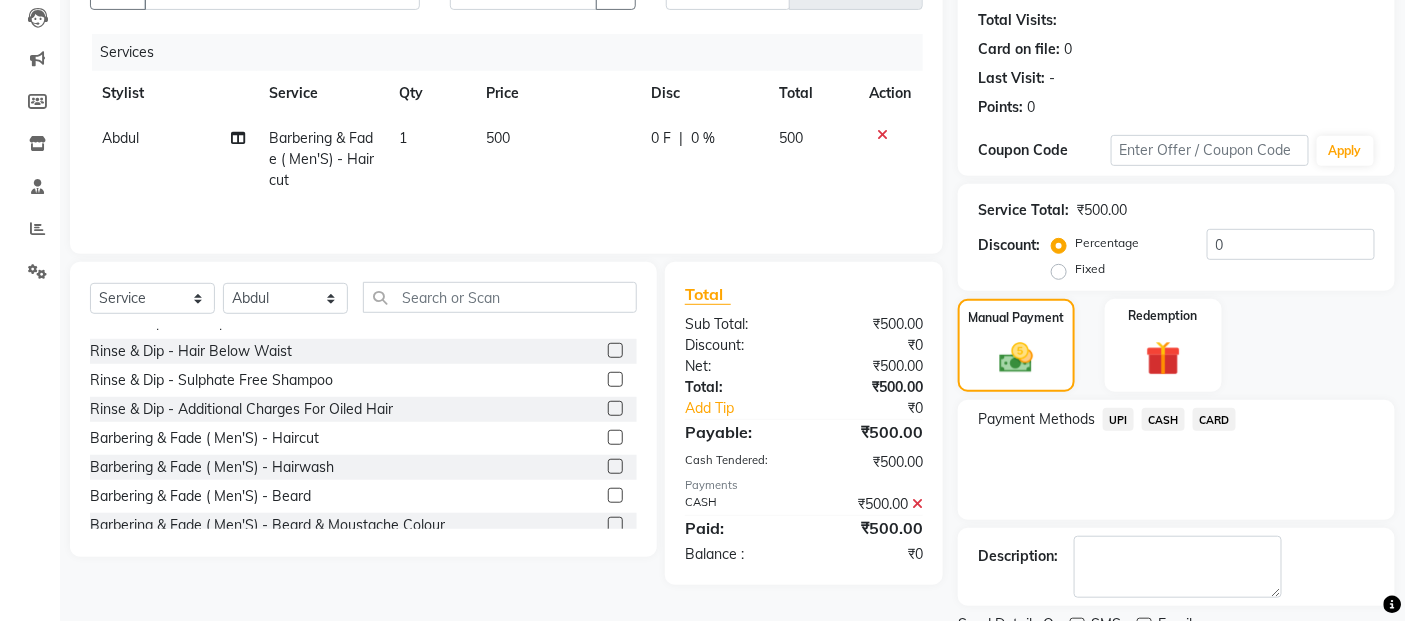 scroll, scrollTop: 297, scrollLeft: 0, axis: vertical 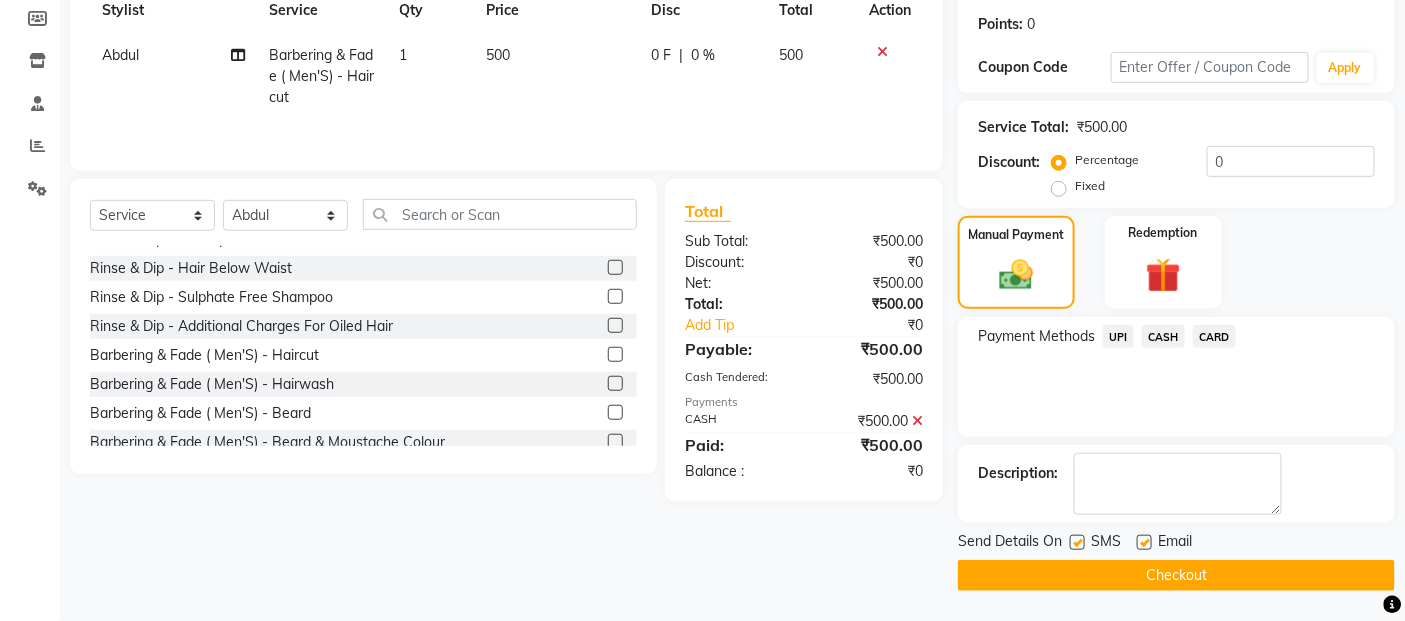 click on "Checkout" 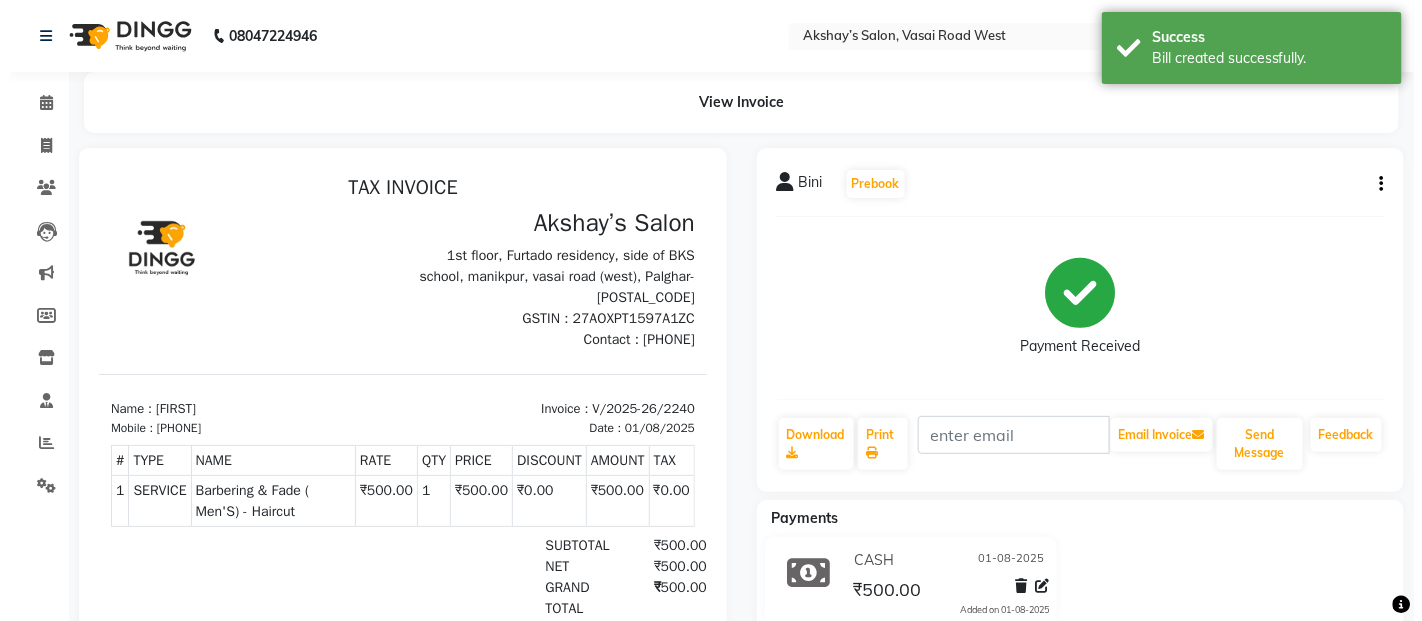 scroll, scrollTop: 0, scrollLeft: 0, axis: both 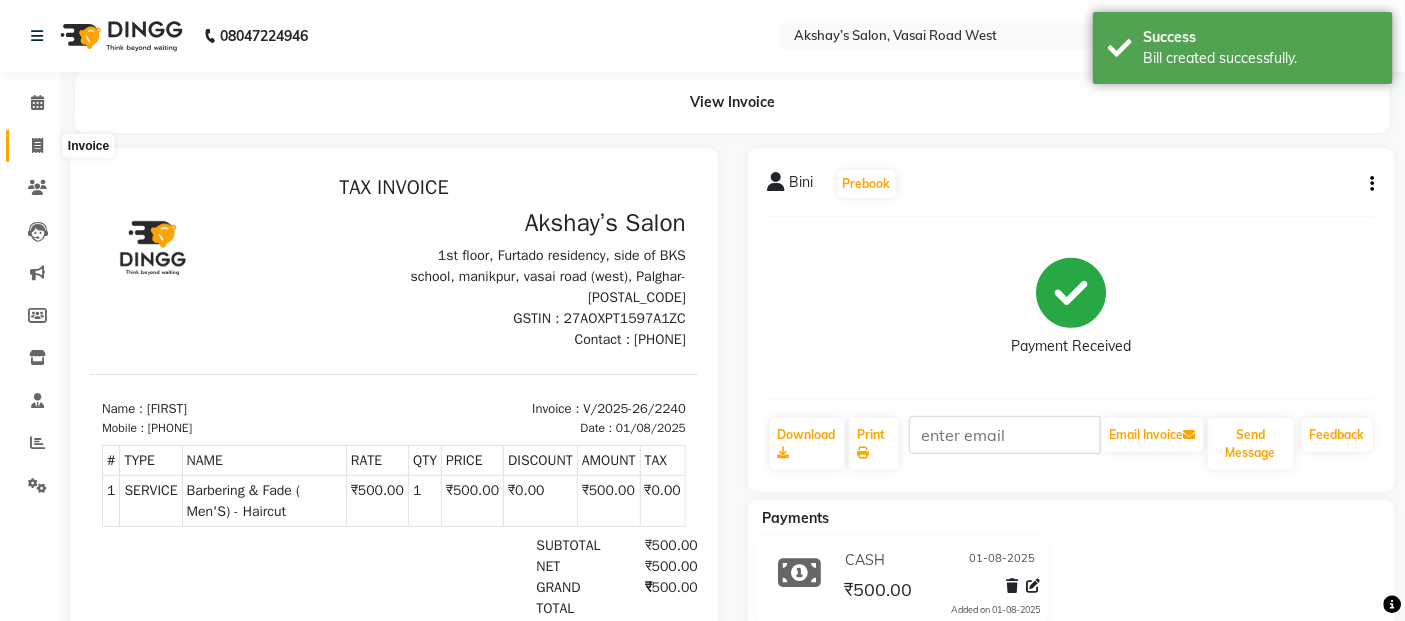 click 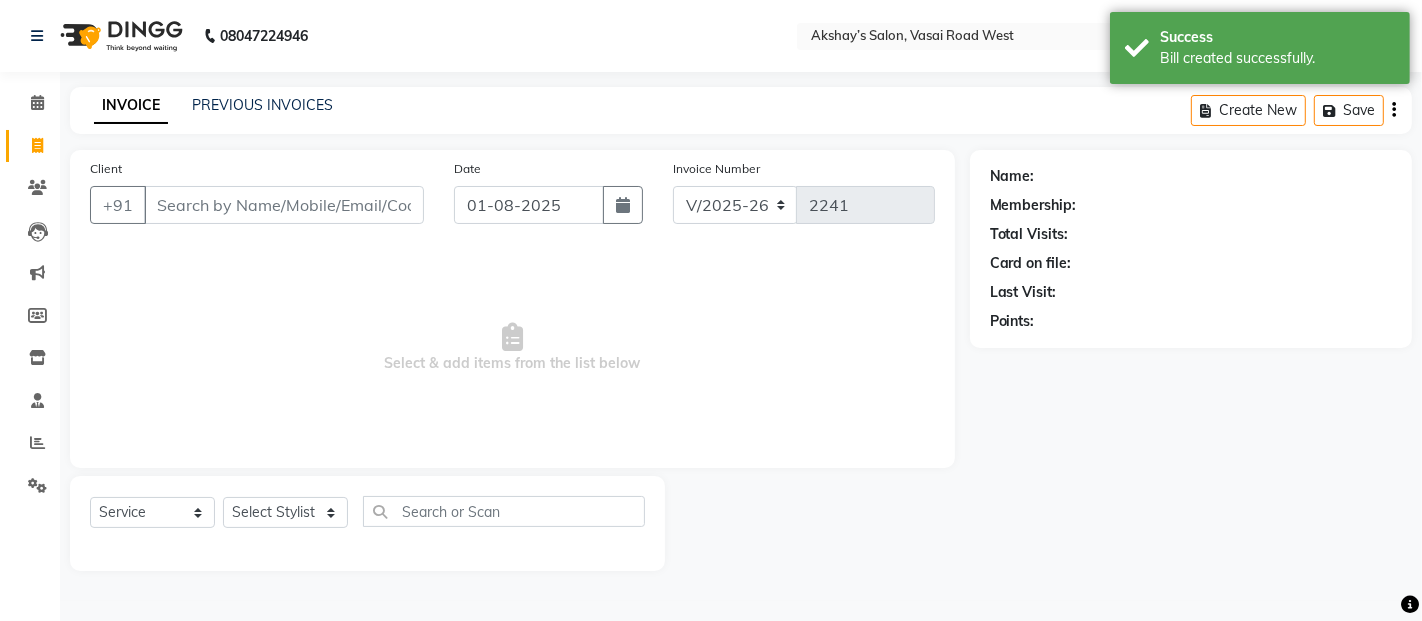 click on "Client" at bounding box center [284, 205] 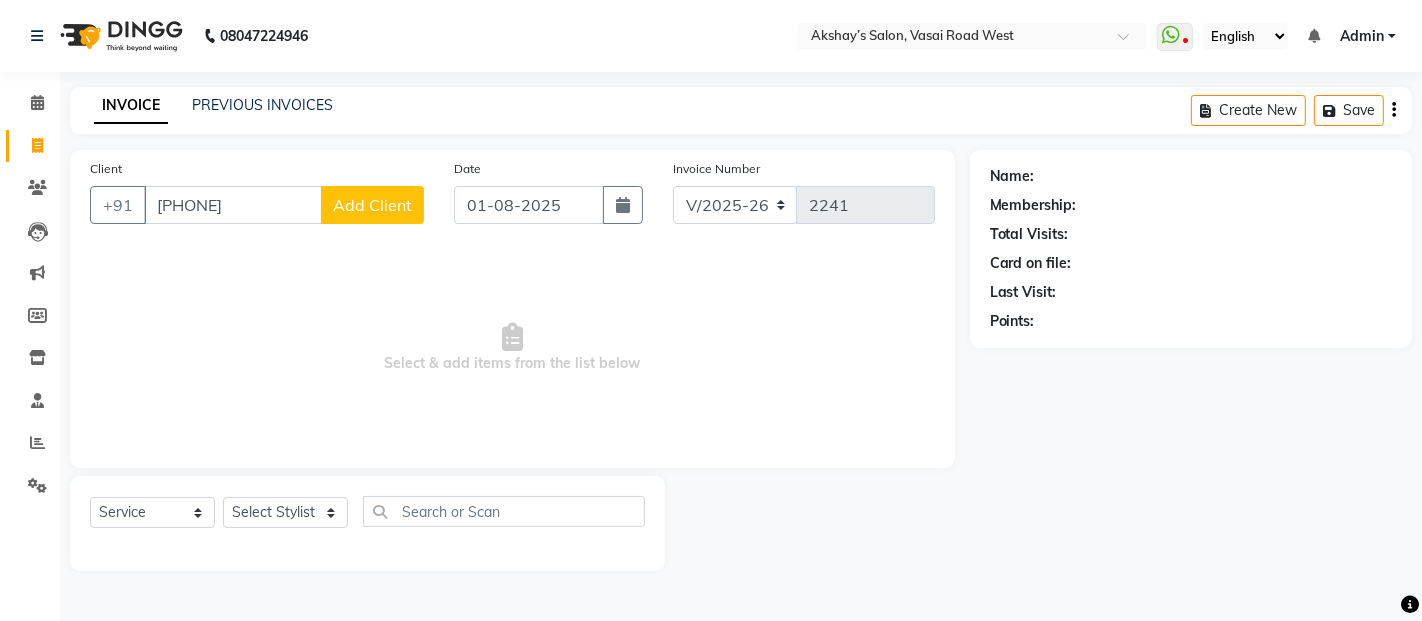 type on "[PHONE]" 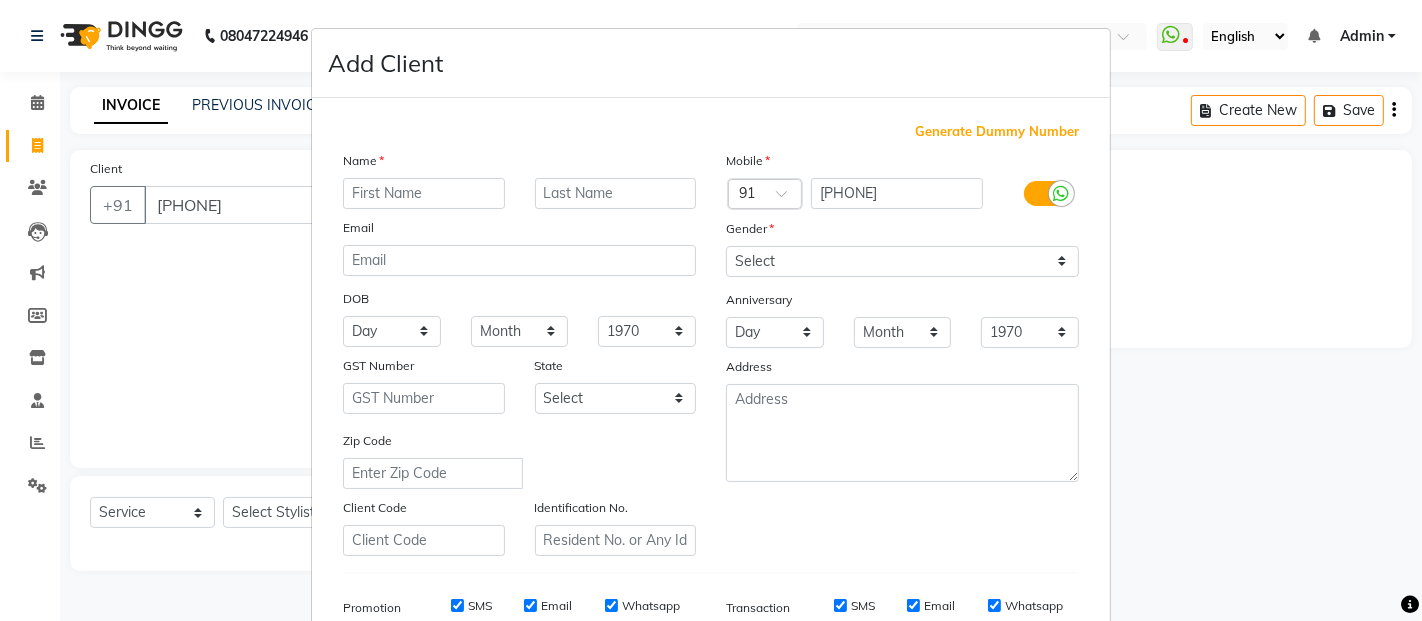 click at bounding box center [424, 193] 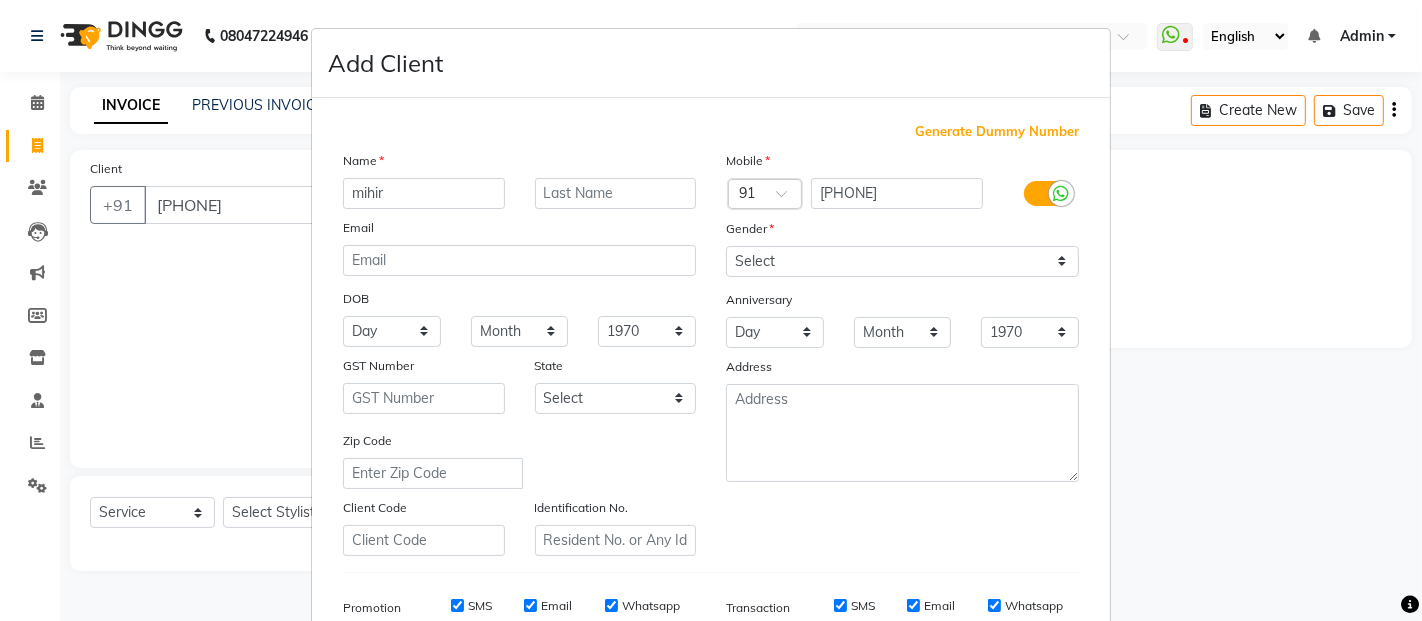 type on "mihir" 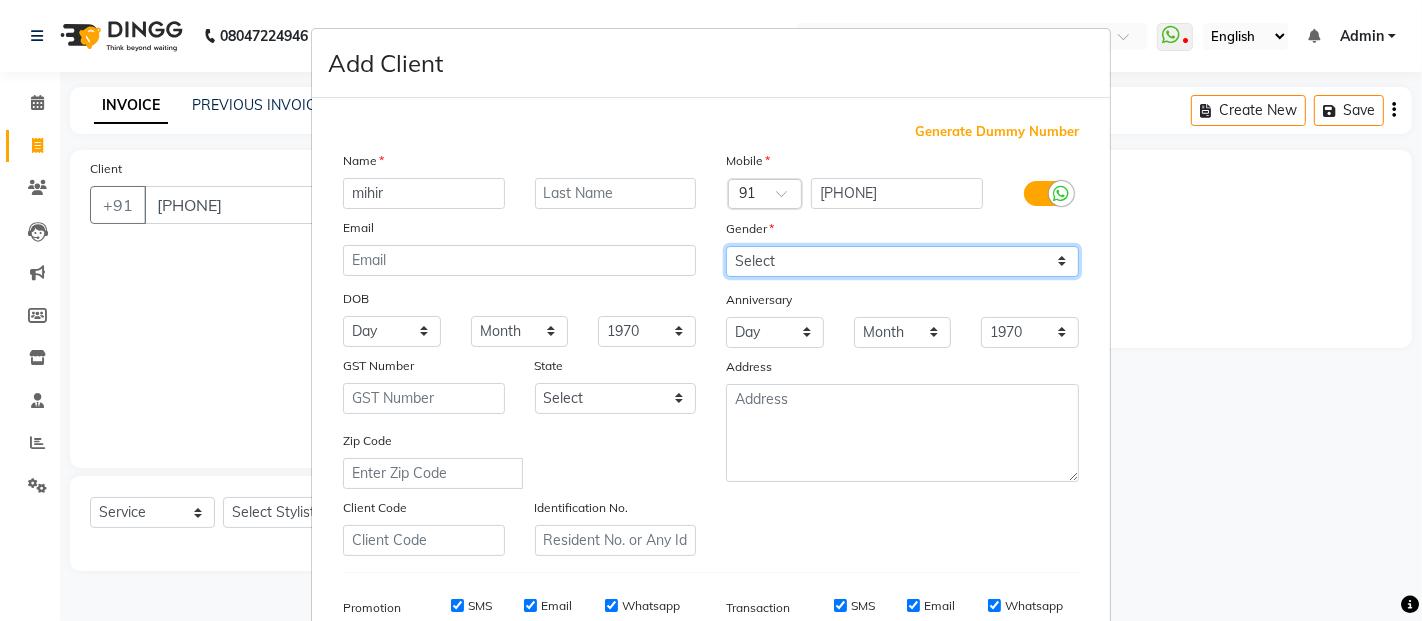 click on "Select Male Female Other Prefer Not To Say" at bounding box center (902, 261) 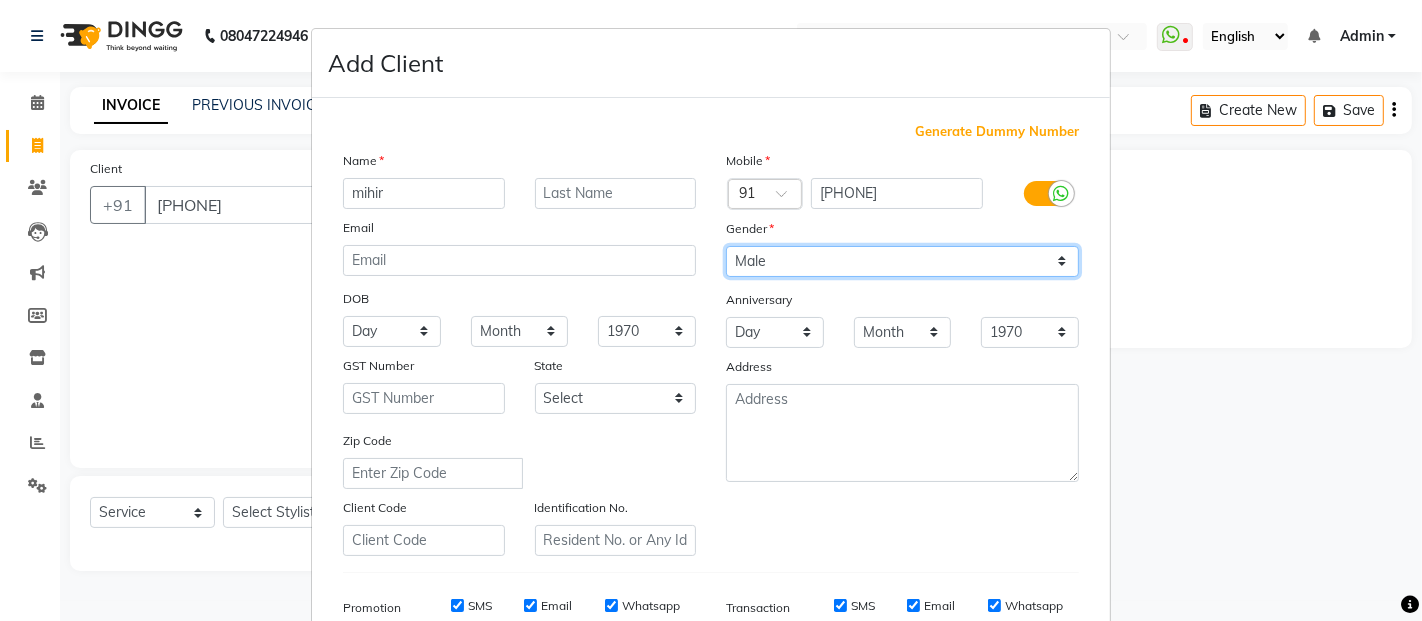 click on "Select Male Female Other Prefer Not To Say" at bounding box center (902, 261) 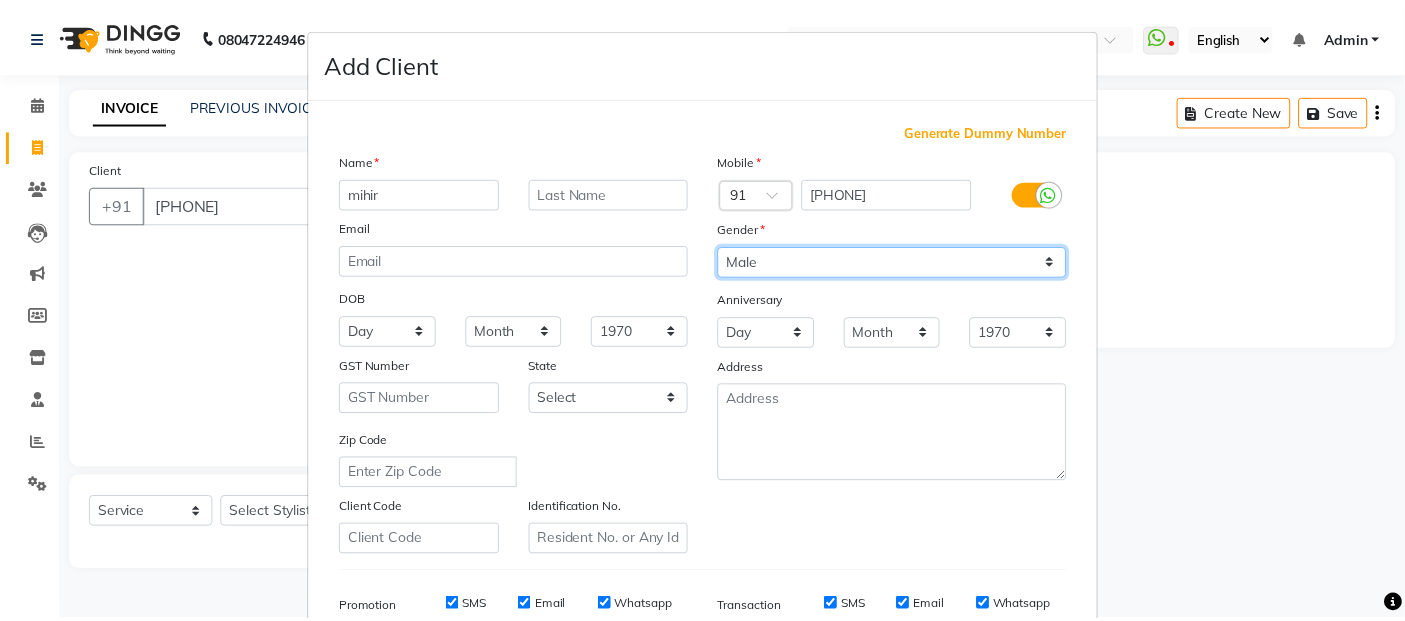scroll, scrollTop: 303, scrollLeft: 0, axis: vertical 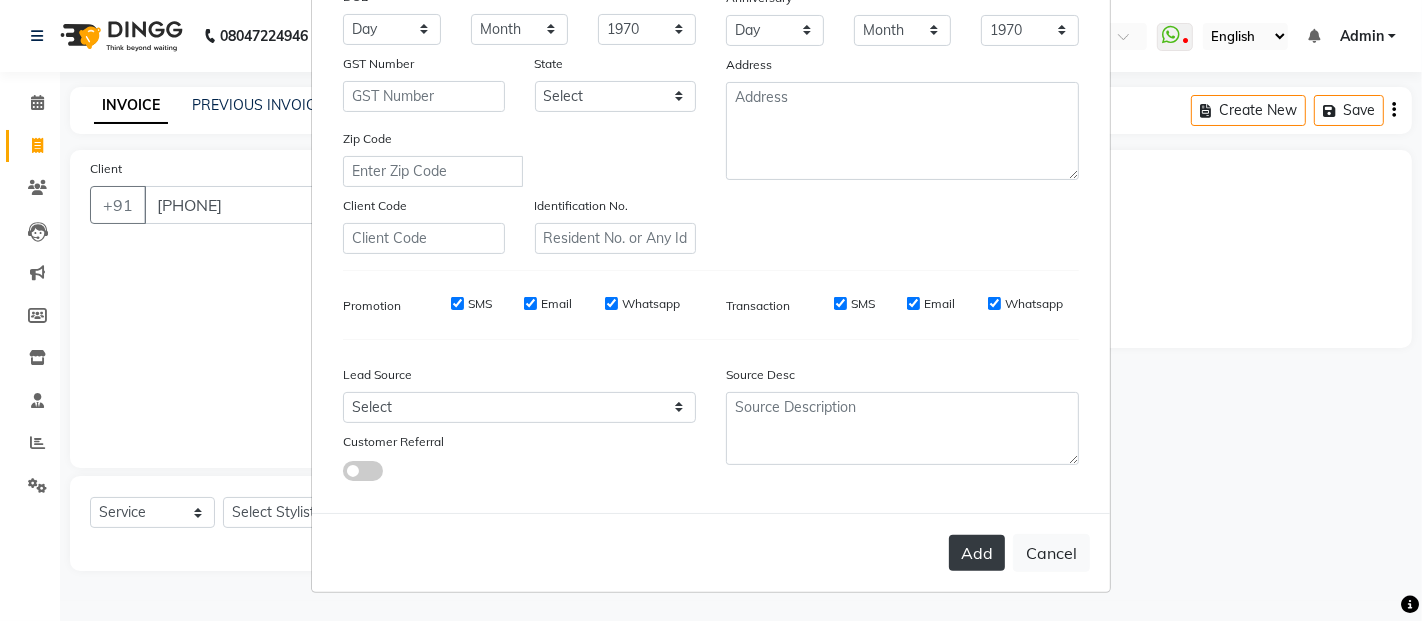 click on "Add" at bounding box center [977, 553] 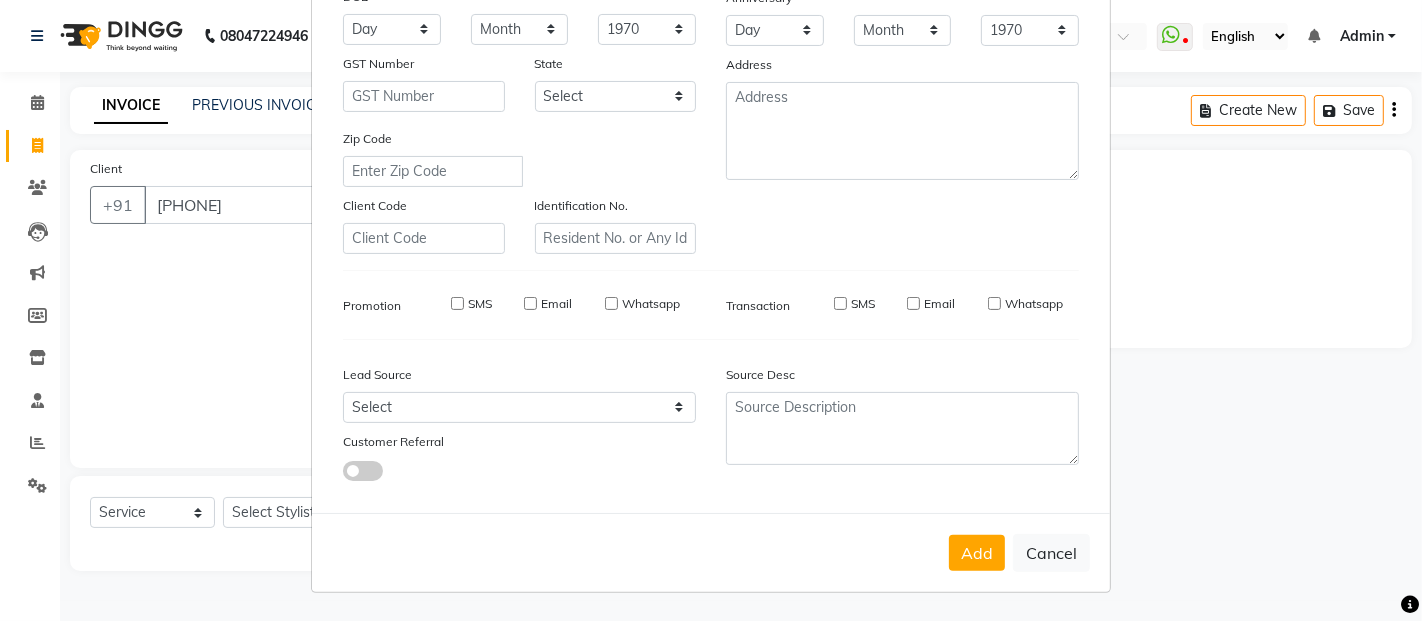 type 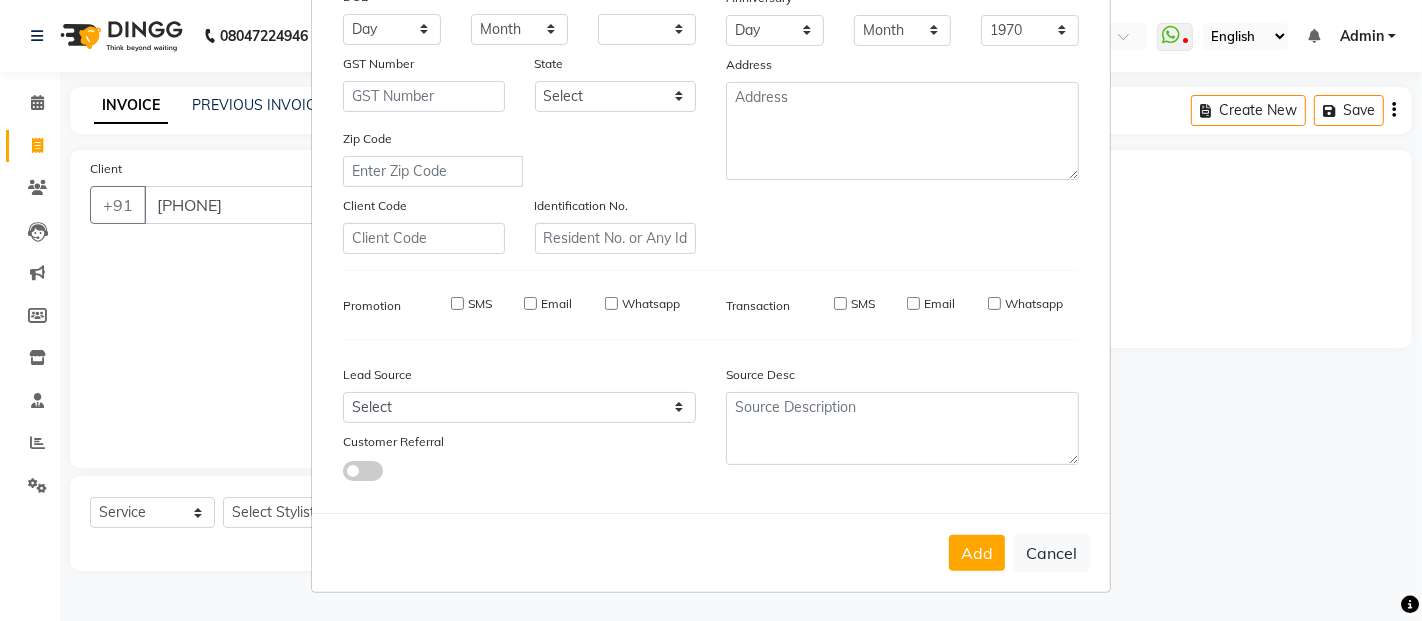 select 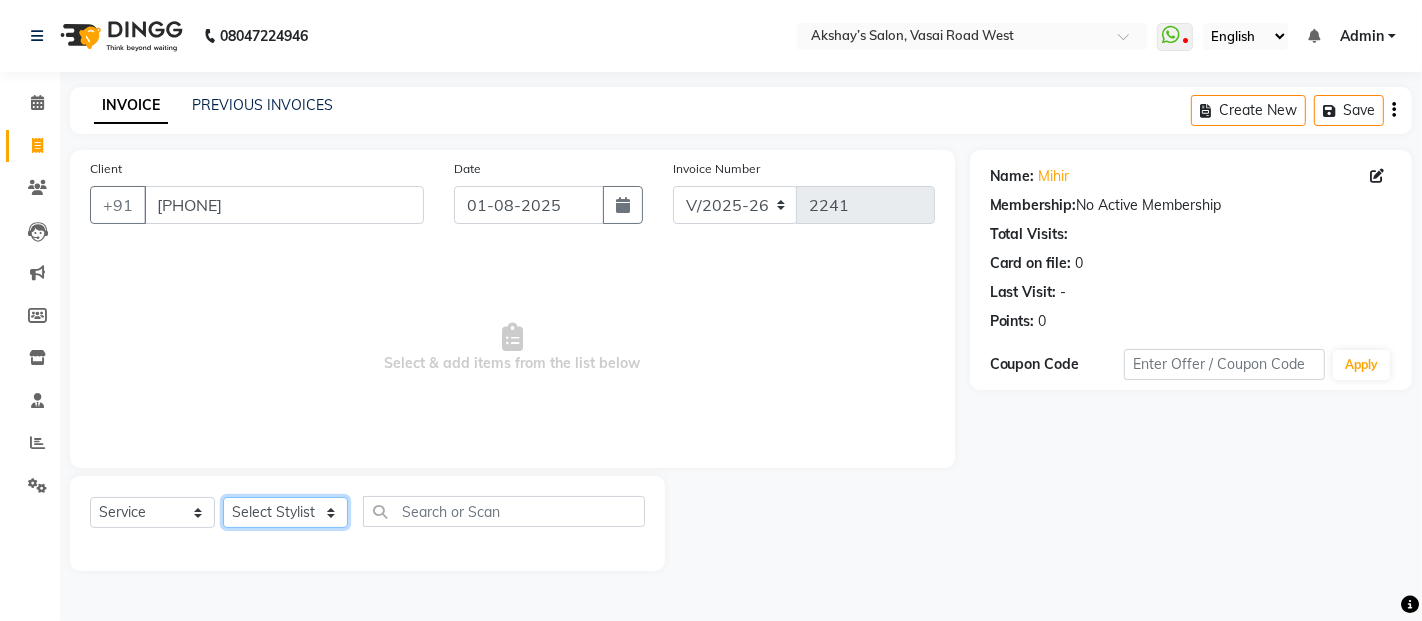 click on "Select Stylist Abdul Adil salmani Akshay thombare ali ANAS Bhavika Gauri Kunal Manager Naaz Payal sahil Shlok Shruti Soni Srushti Swara Angre" 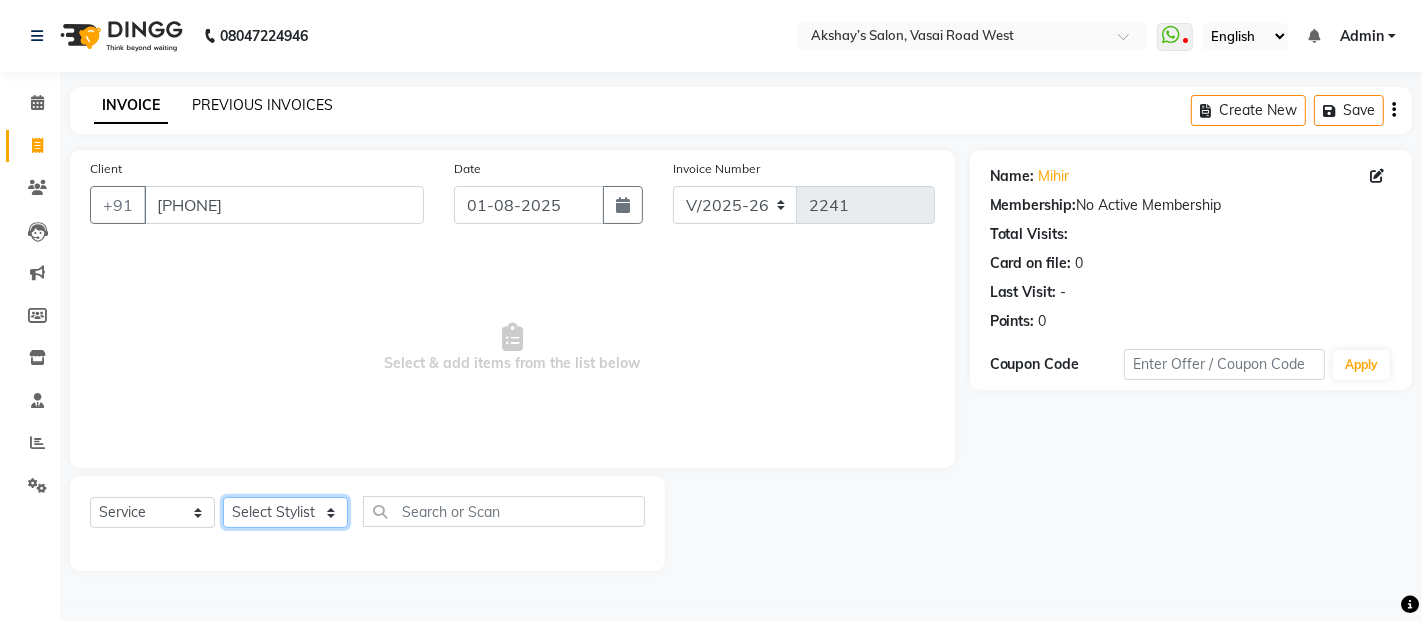 select on "46161" 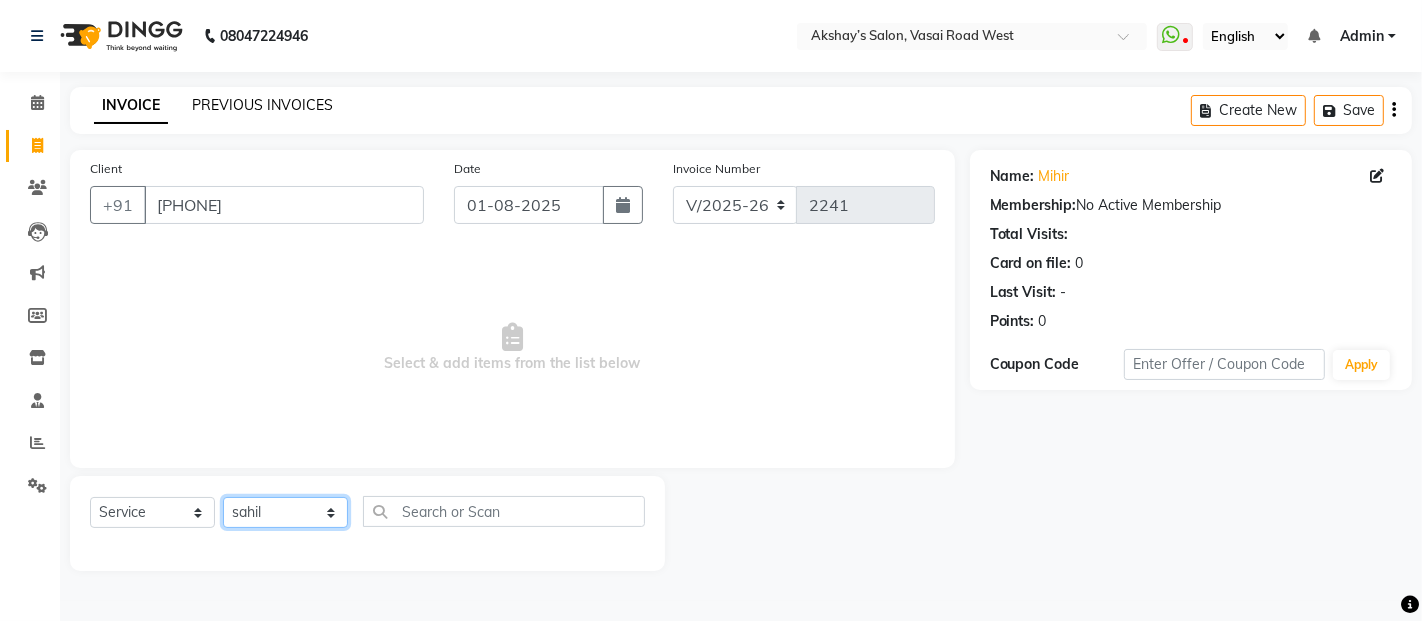 click on "Select Stylist Abdul Adil salmani Akshay thombare ali ANAS Bhavika Gauri Kunal Manager Naaz Payal sahil Shlok Shruti Soni Srushti Swara Angre" 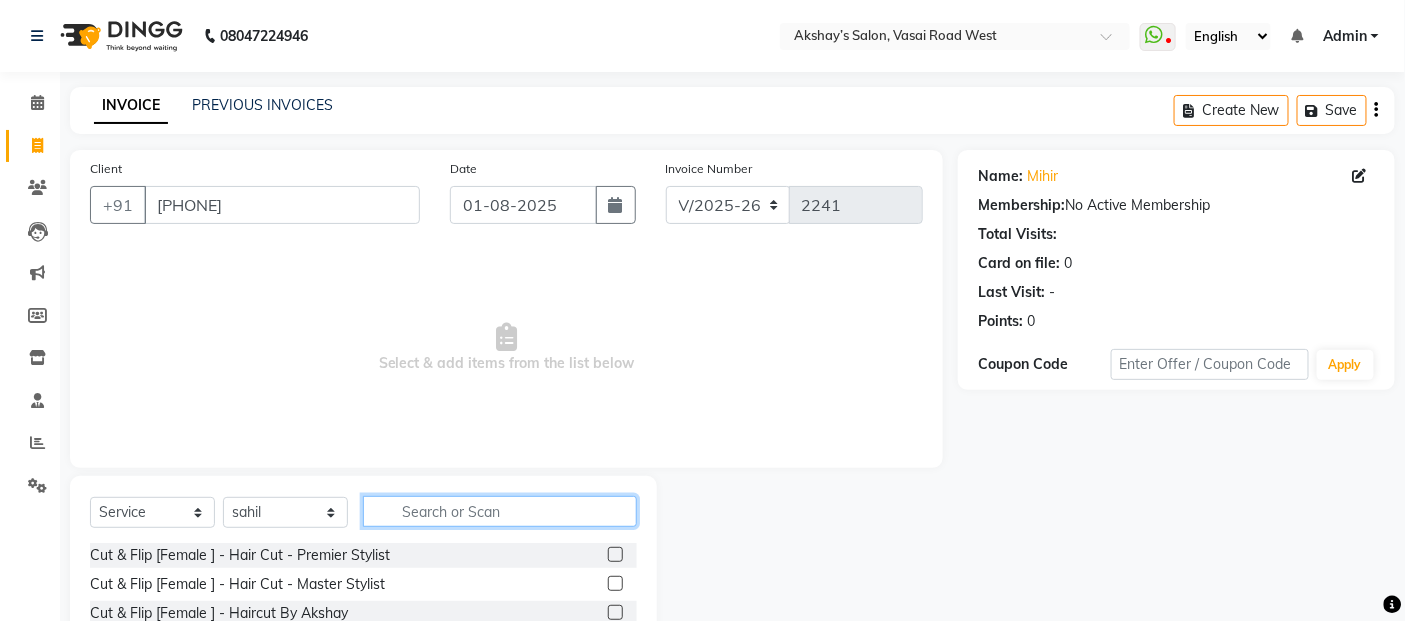 drag, startPoint x: 425, startPoint y: 511, endPoint x: 308, endPoint y: 506, distance: 117.10679 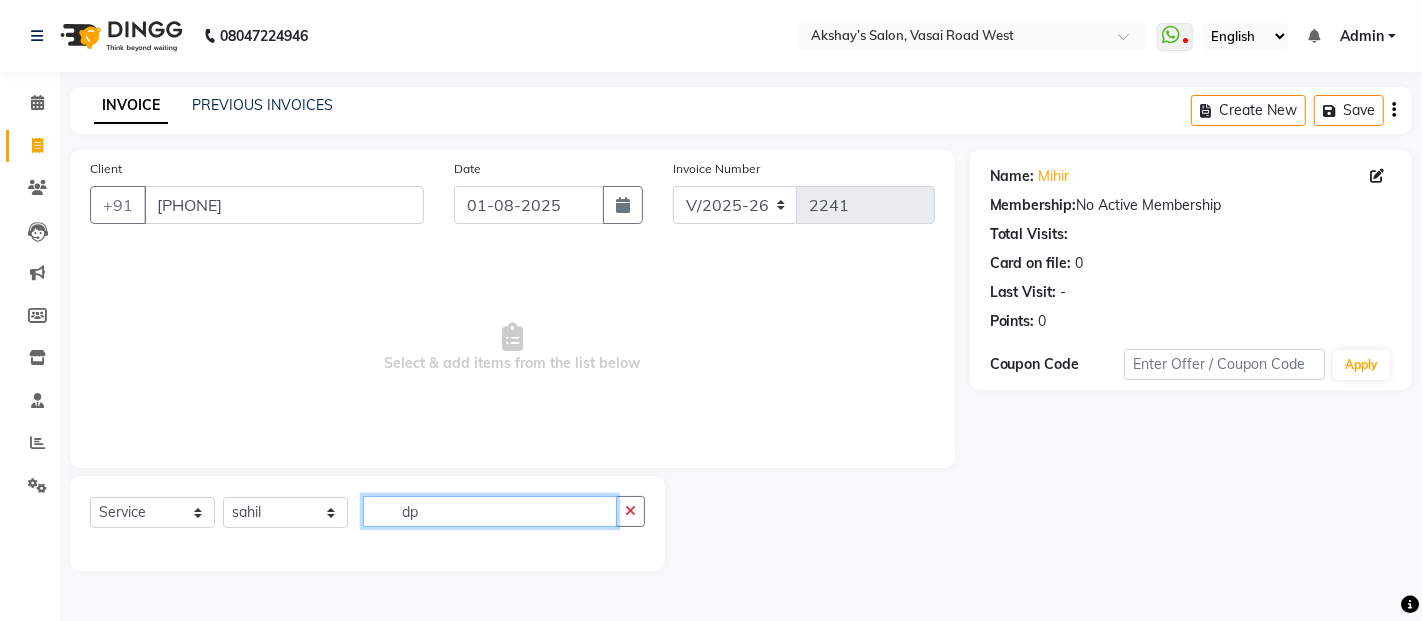 type on "d" 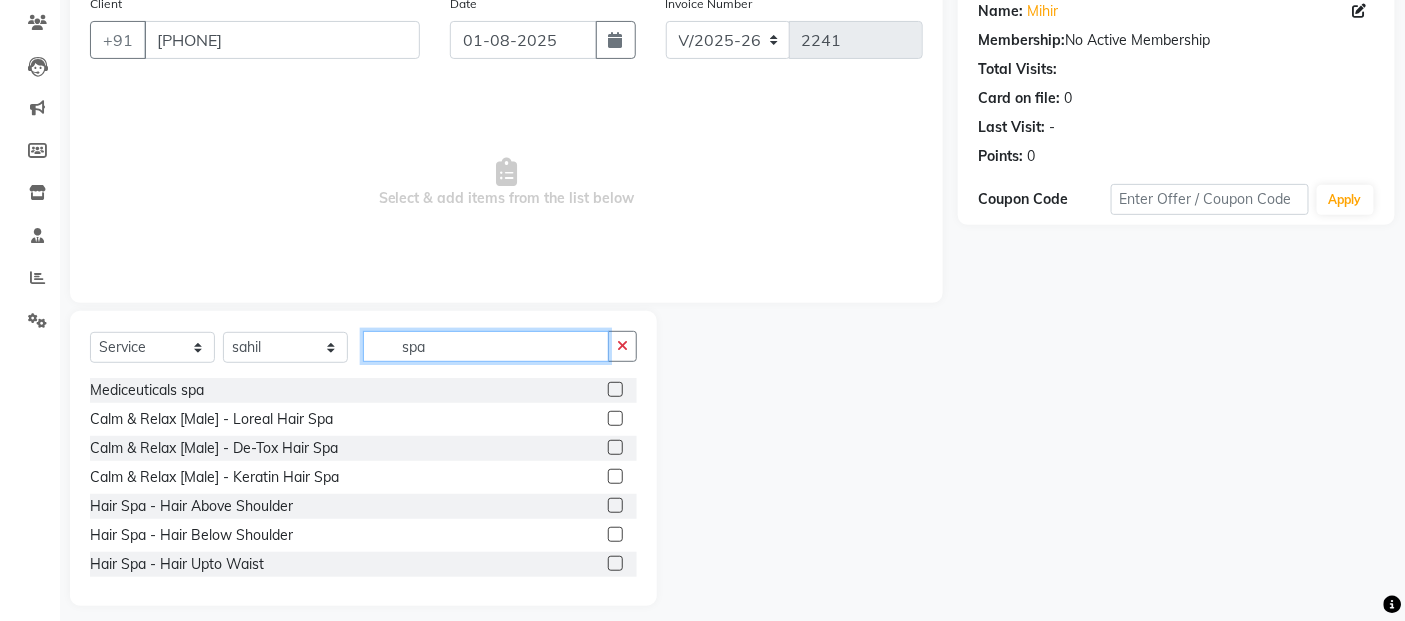 scroll, scrollTop: 180, scrollLeft: 0, axis: vertical 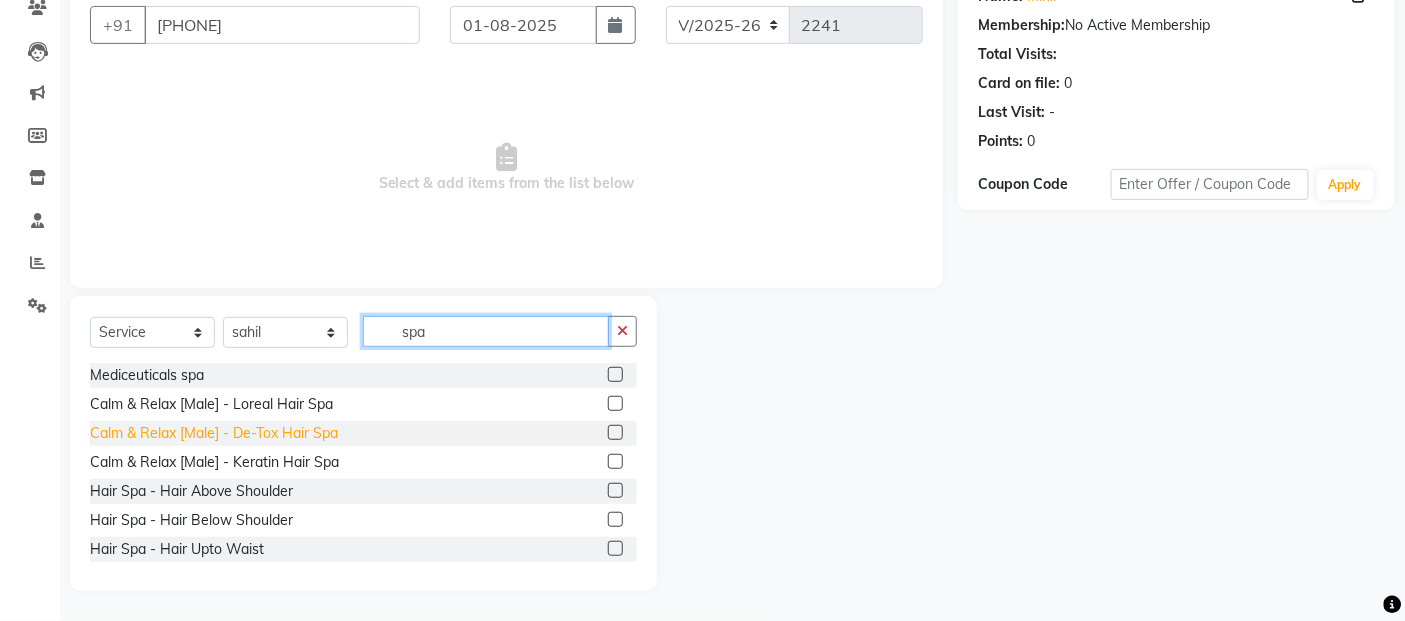 type on "spa" 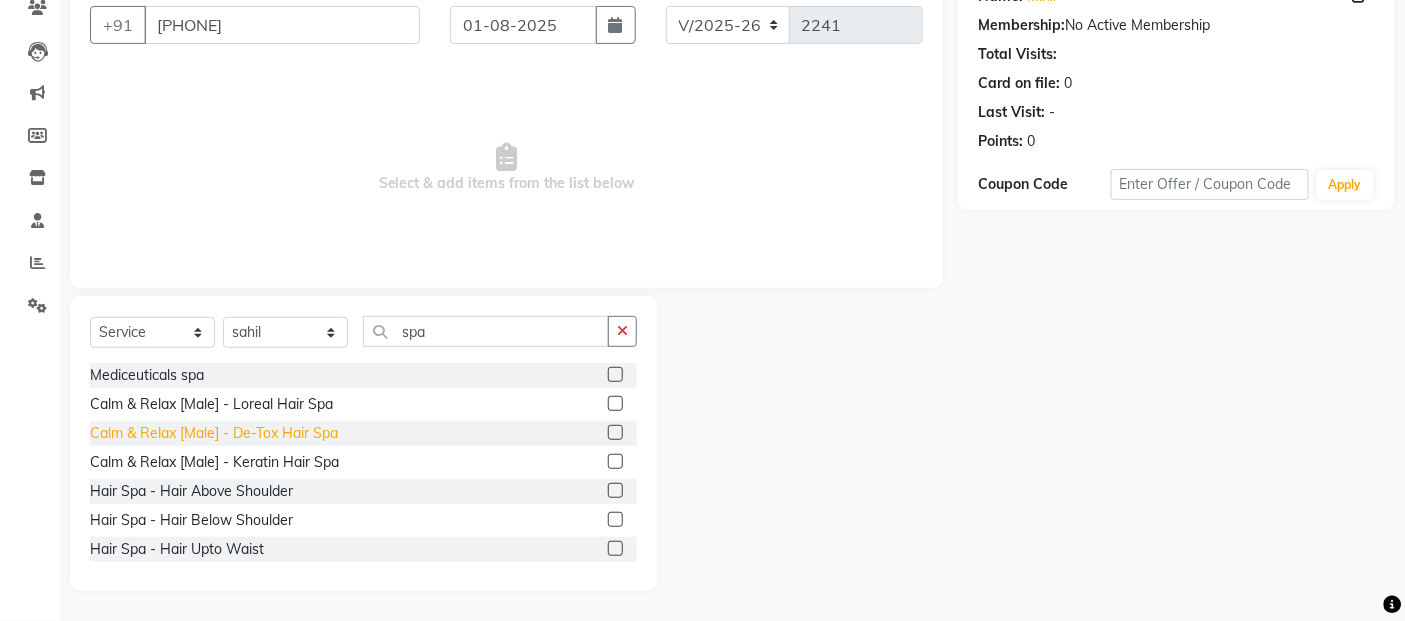click on "Calm & Relax [Male] - De-Tox Hair Spa" 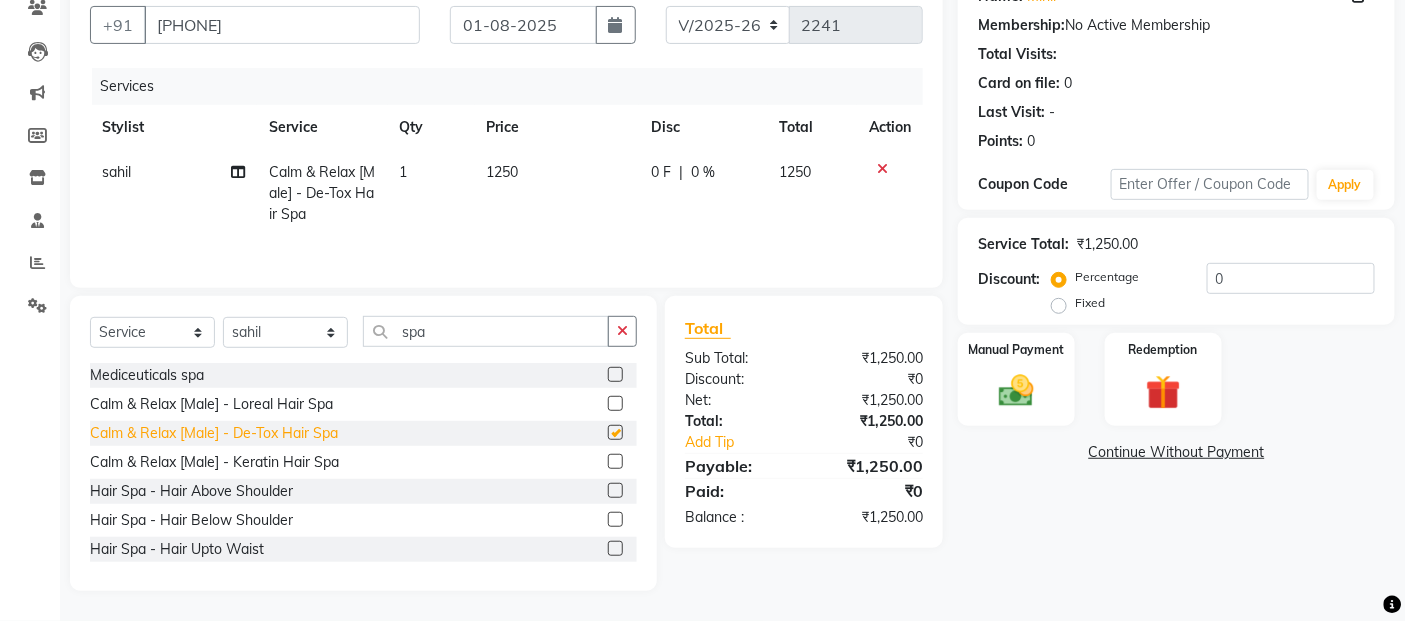 checkbox on "false" 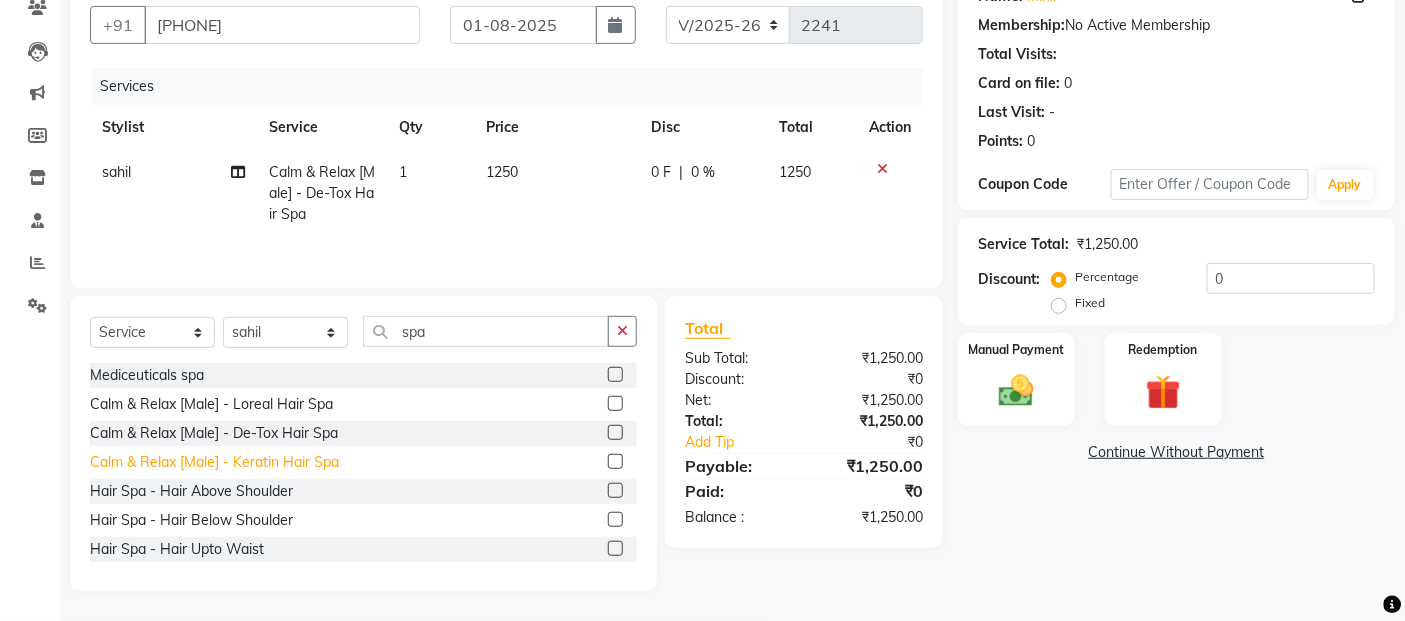 click on "Calm & Relax [Male] - Keratin Hair Spa" 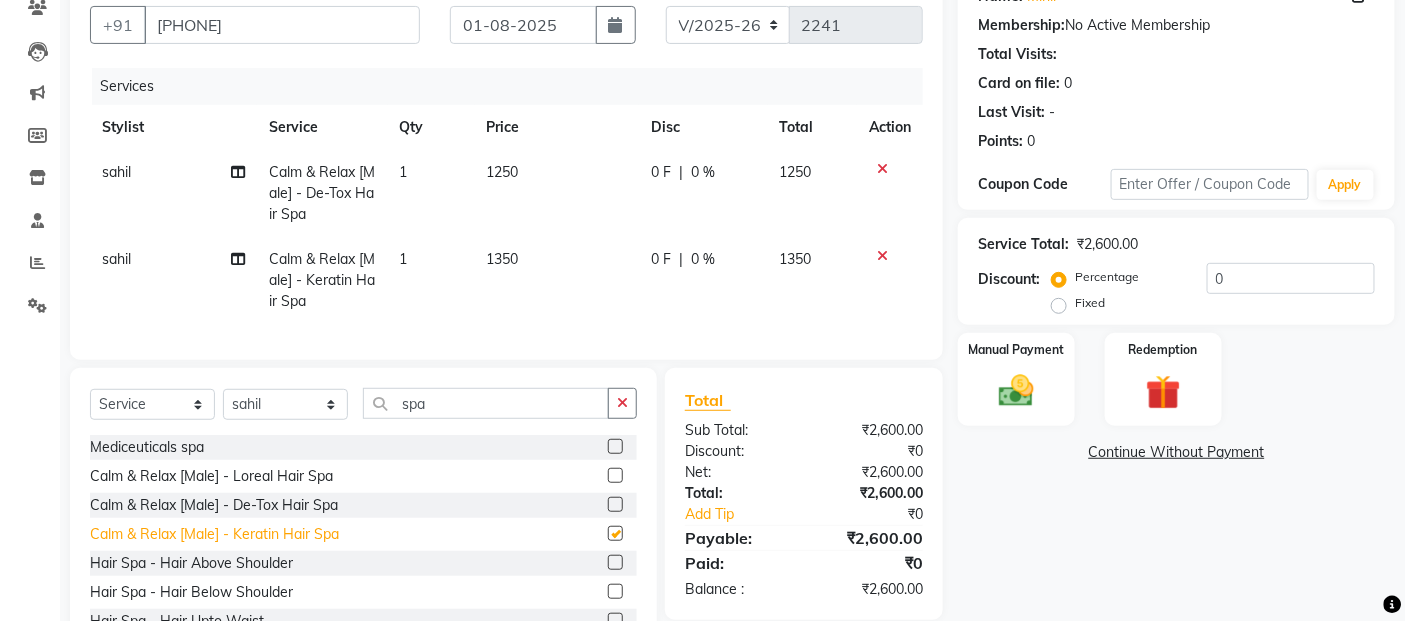 checkbox on "false" 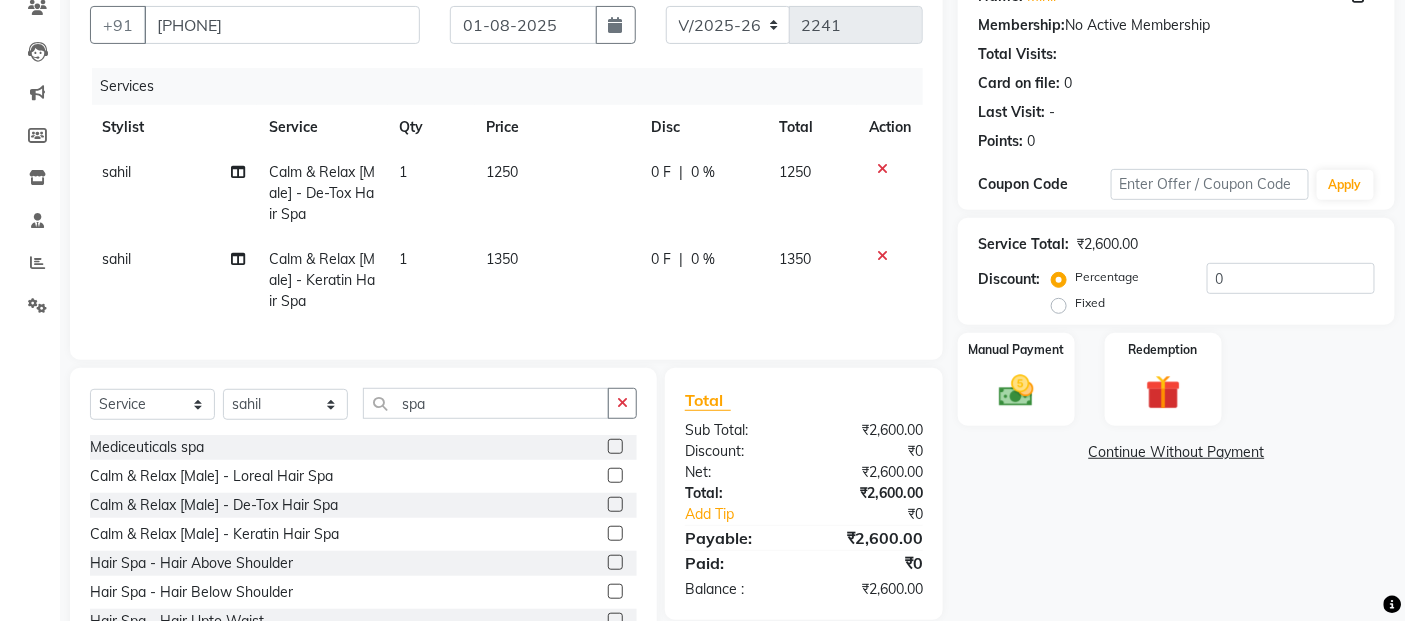click 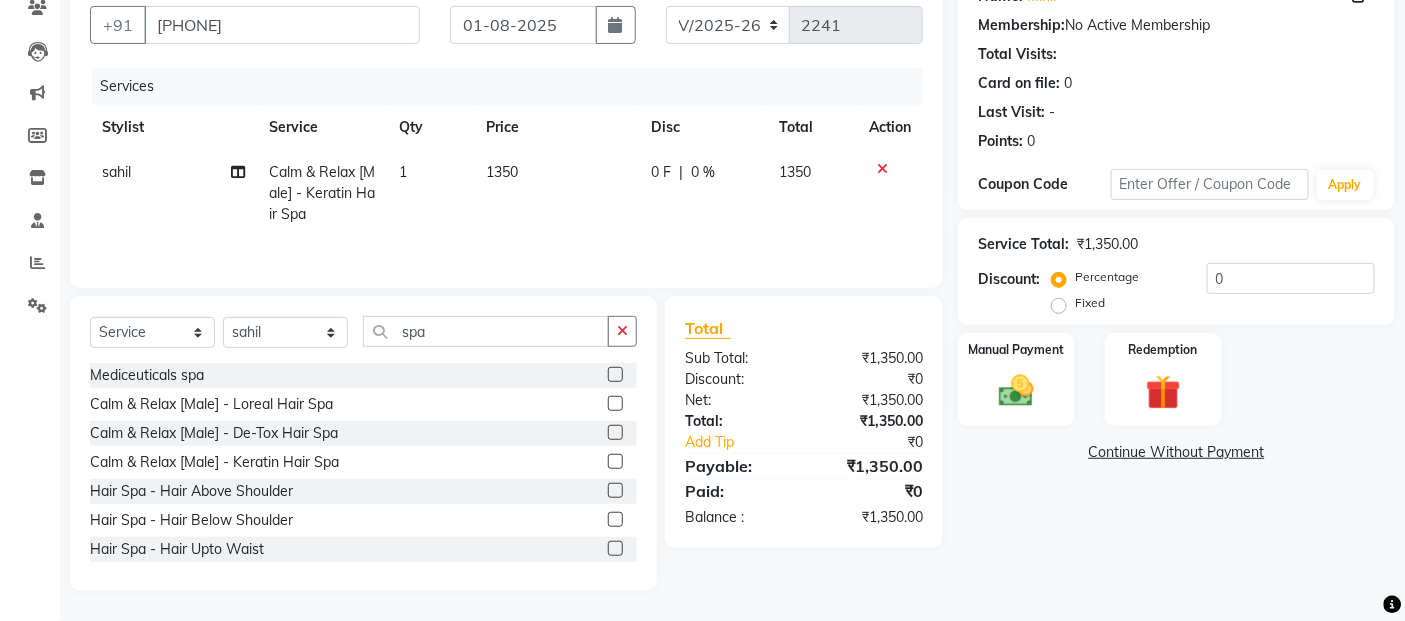 click on "1350" 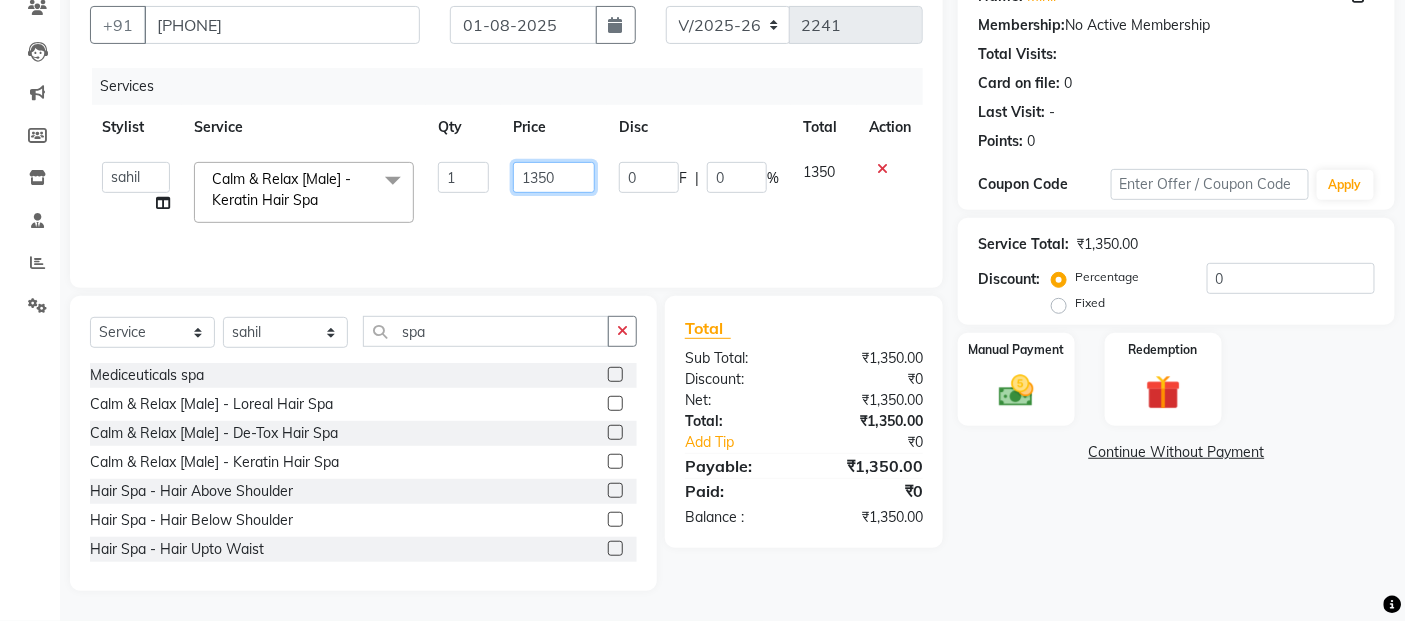 click on "1350" 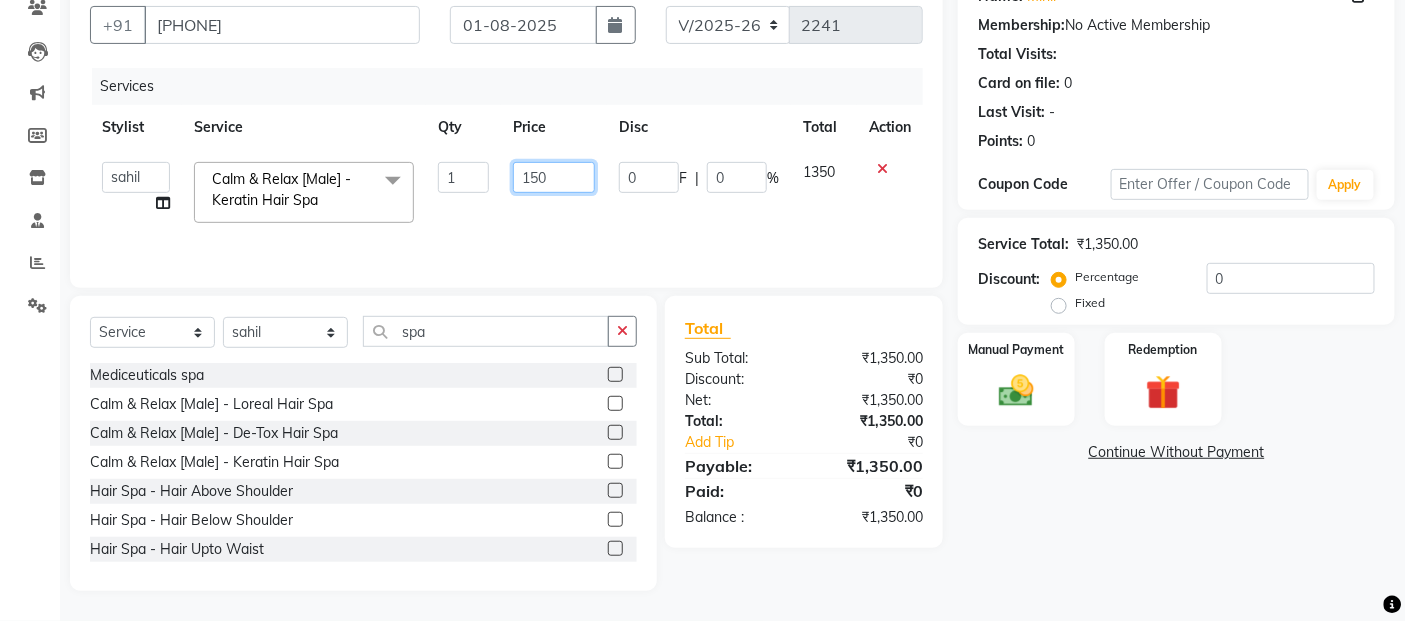 type on "1500" 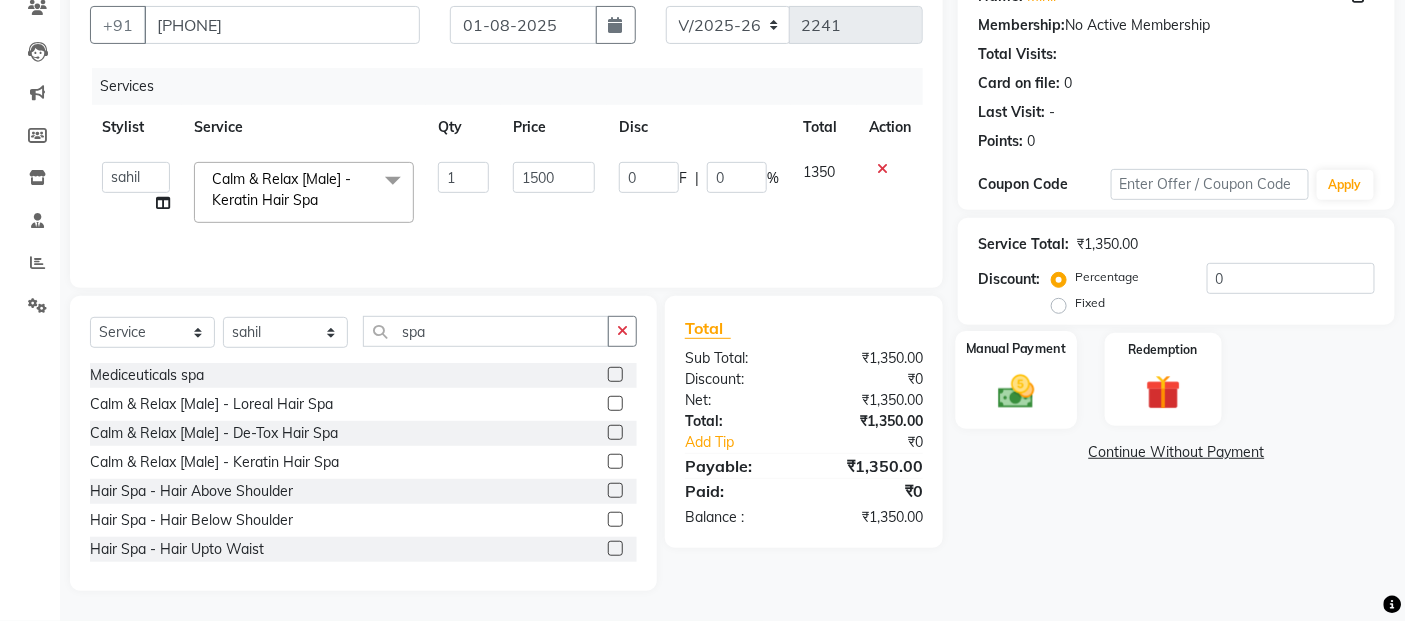 click on "Manual Payment" 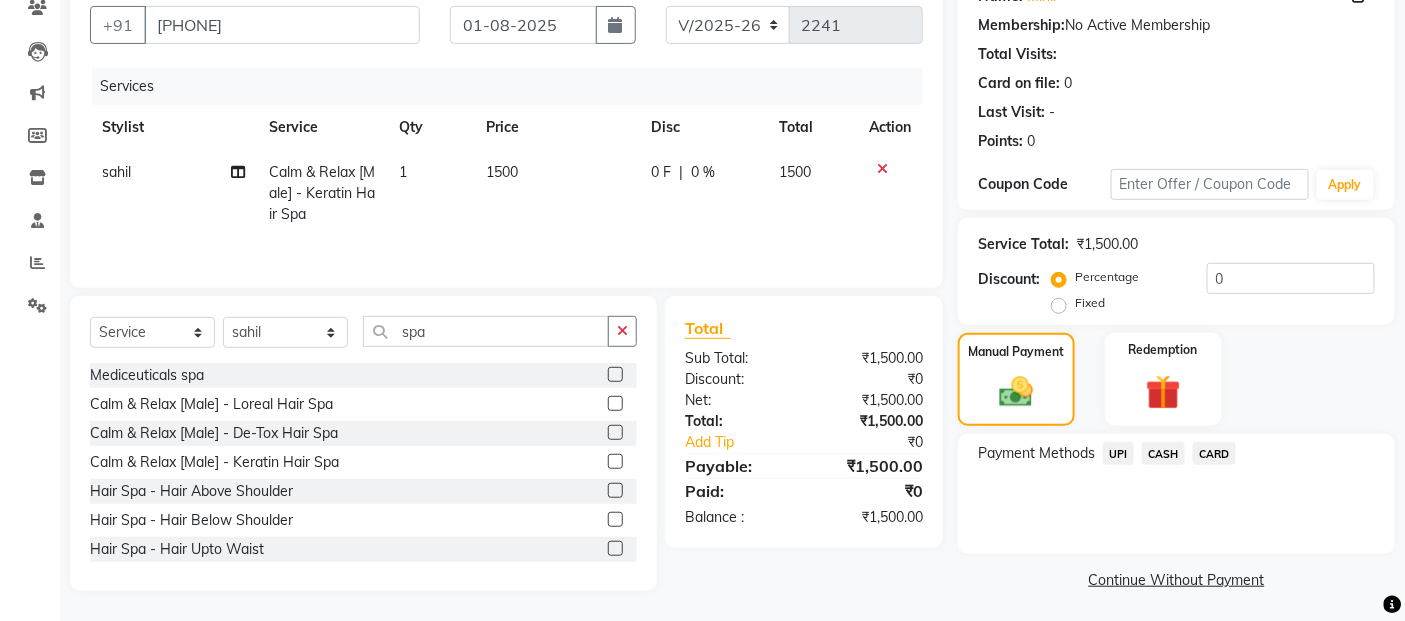 click on "Payment Methods  UPI   CASH   CARD" 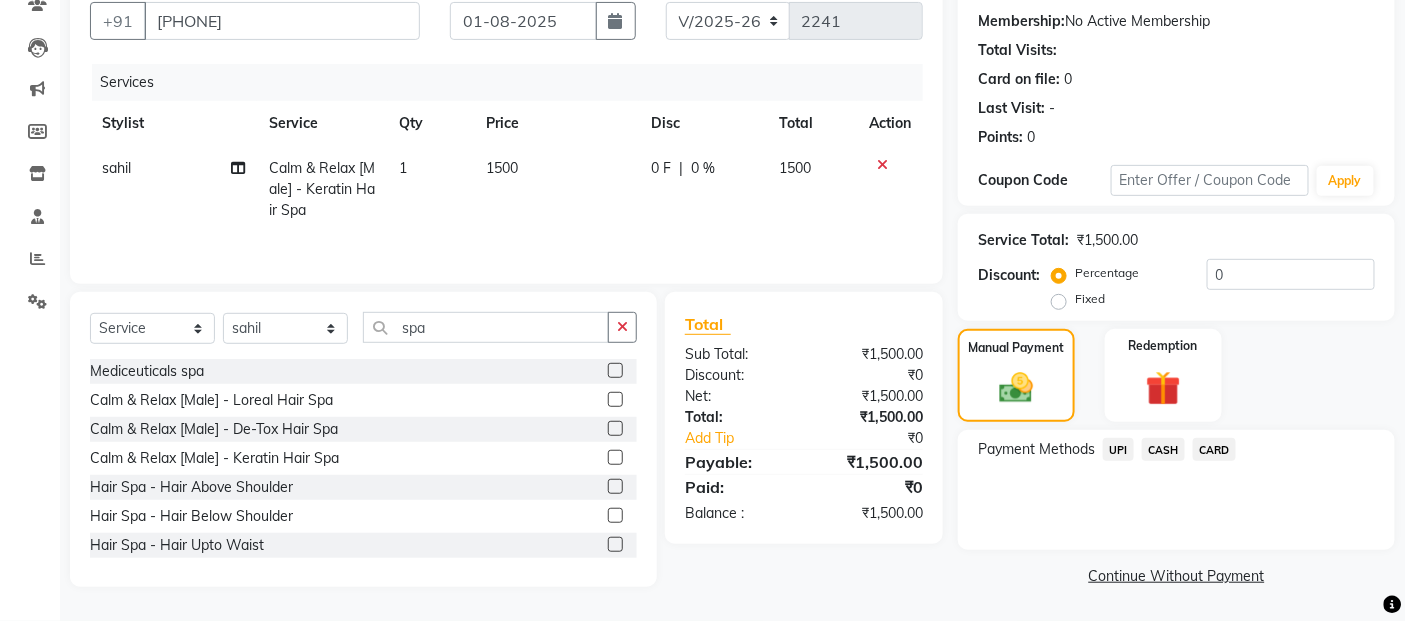 click on "CASH" 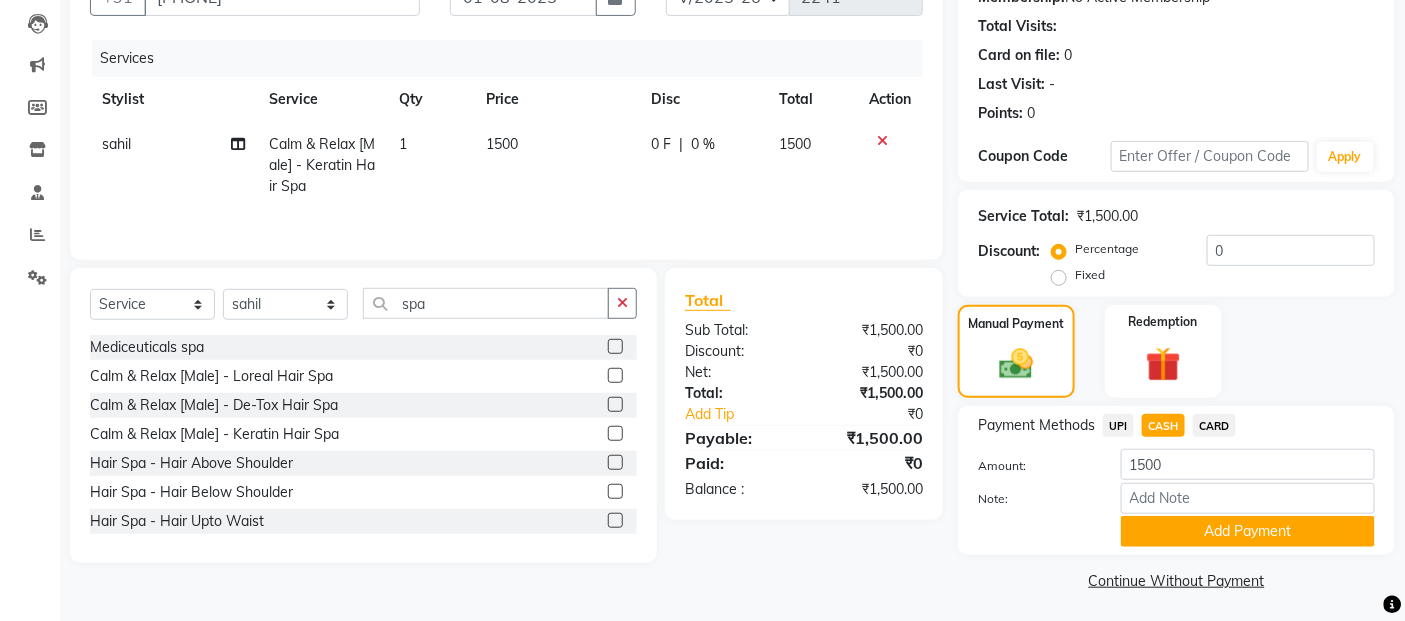 scroll, scrollTop: 214, scrollLeft: 0, axis: vertical 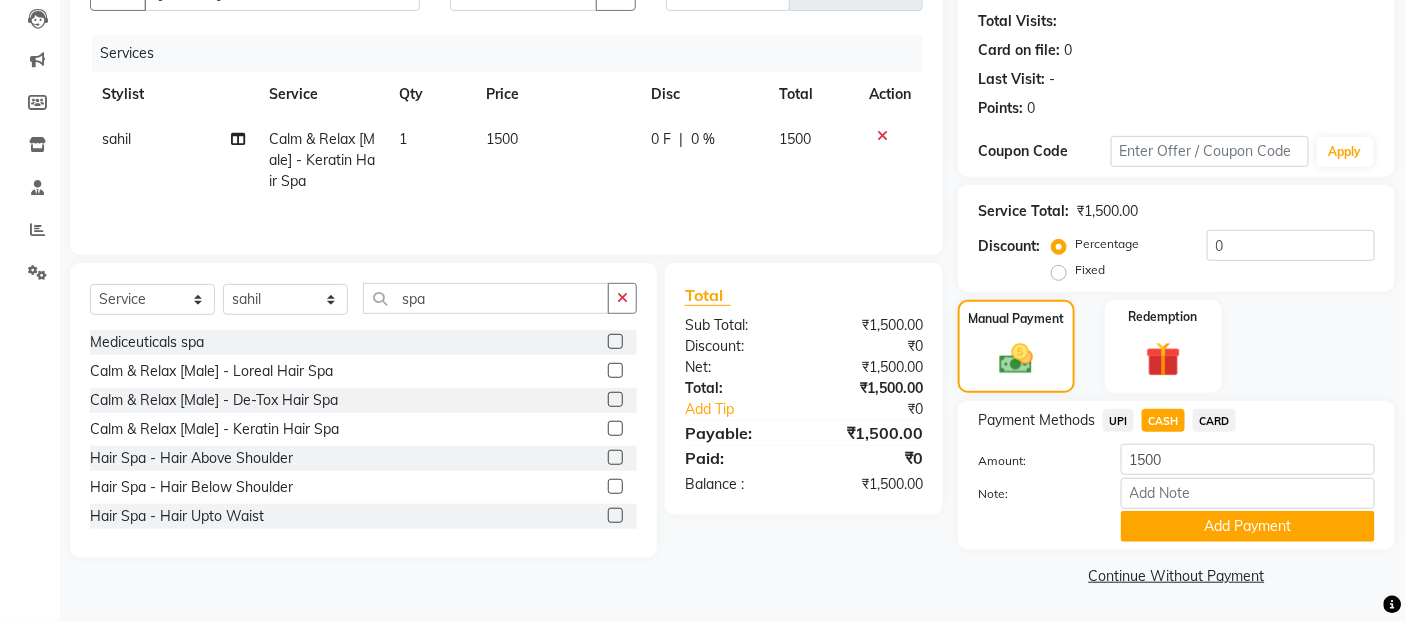 click on "Add Payment" 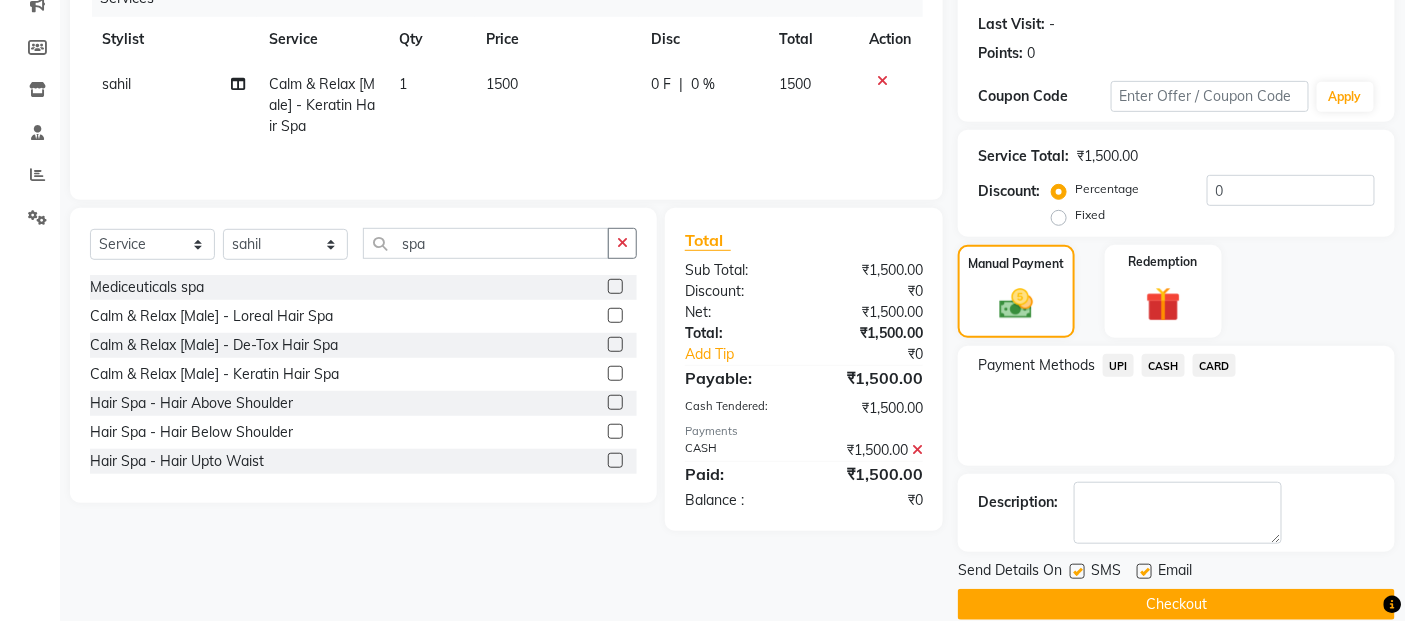 scroll, scrollTop: 297, scrollLeft: 0, axis: vertical 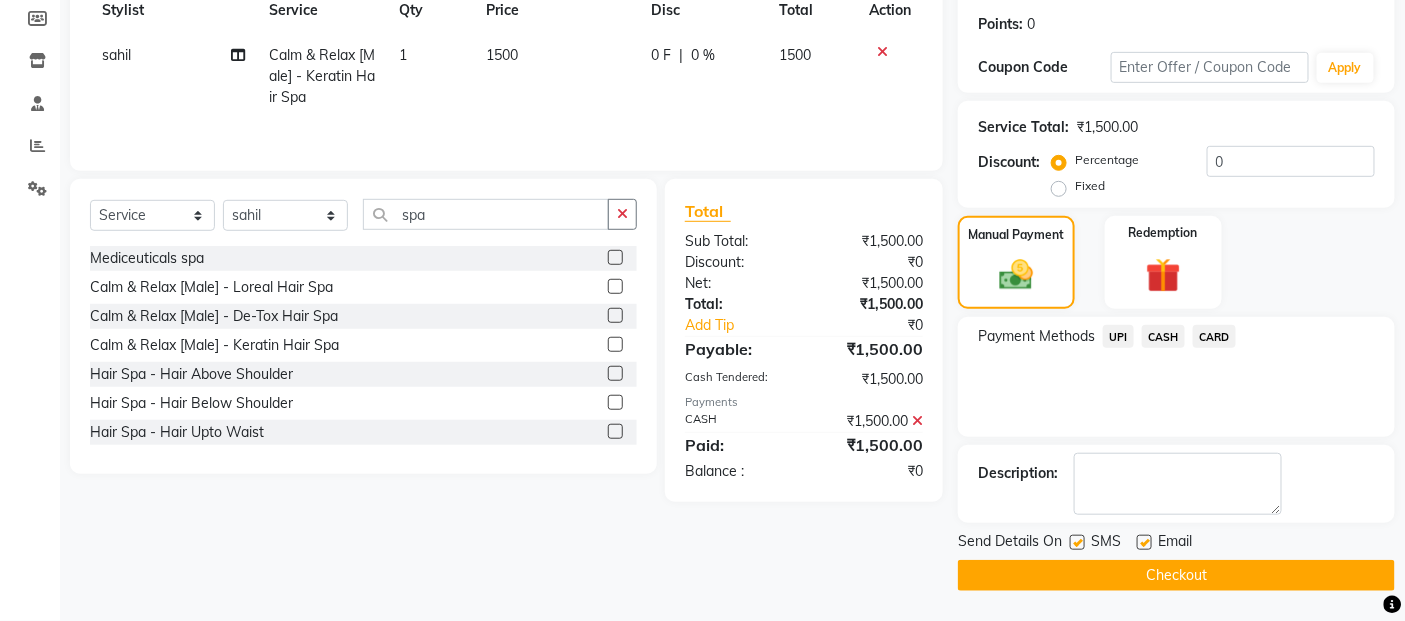 click on "Checkout" 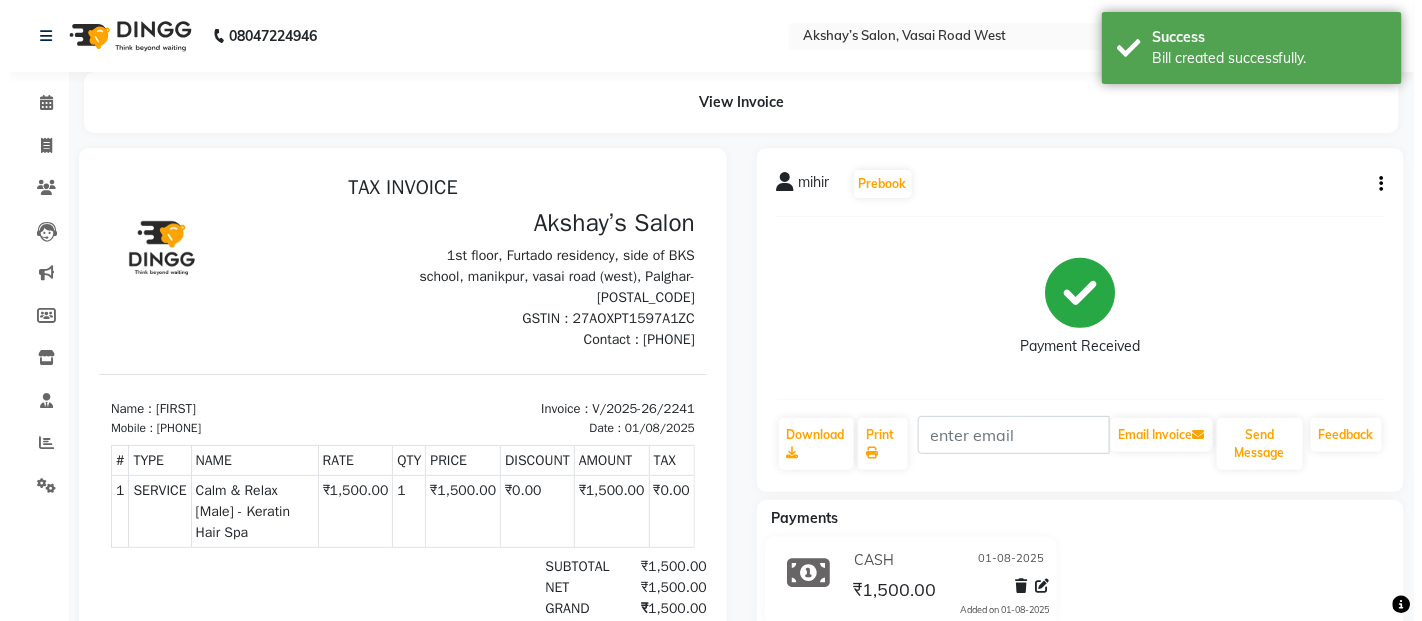 scroll, scrollTop: 0, scrollLeft: 0, axis: both 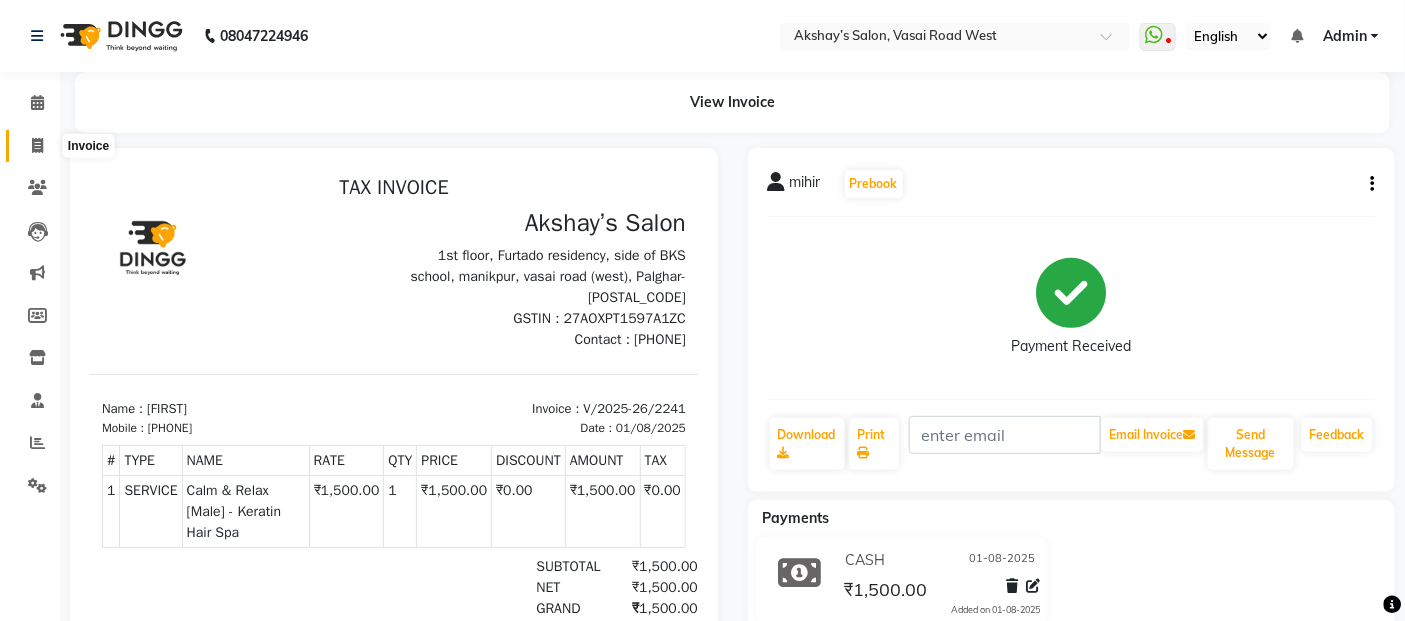 click 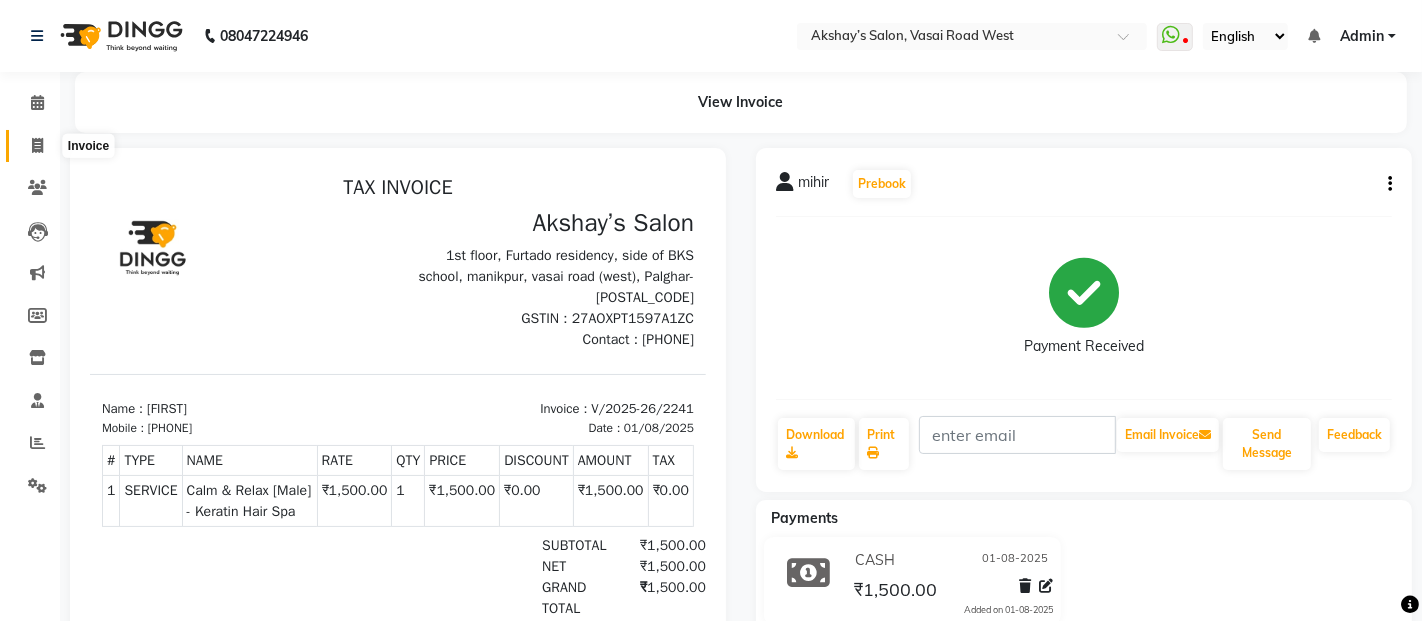 select on "service" 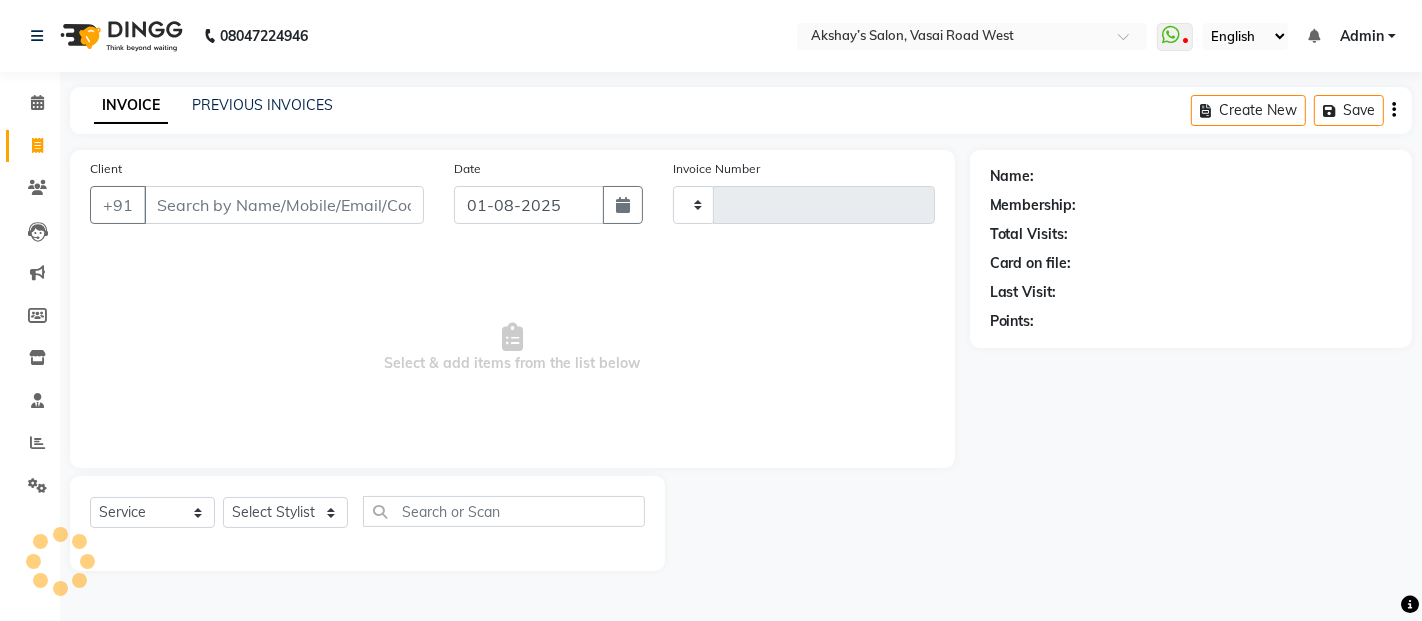 type on "2242" 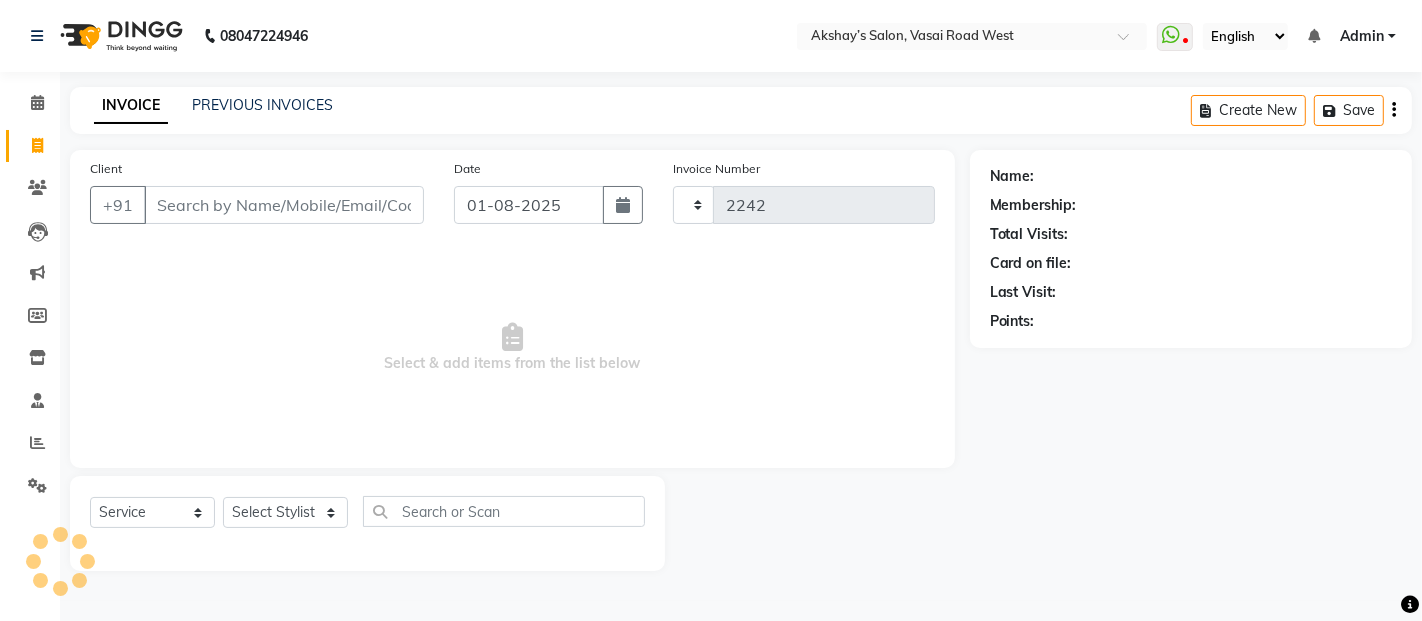 select on "5150" 